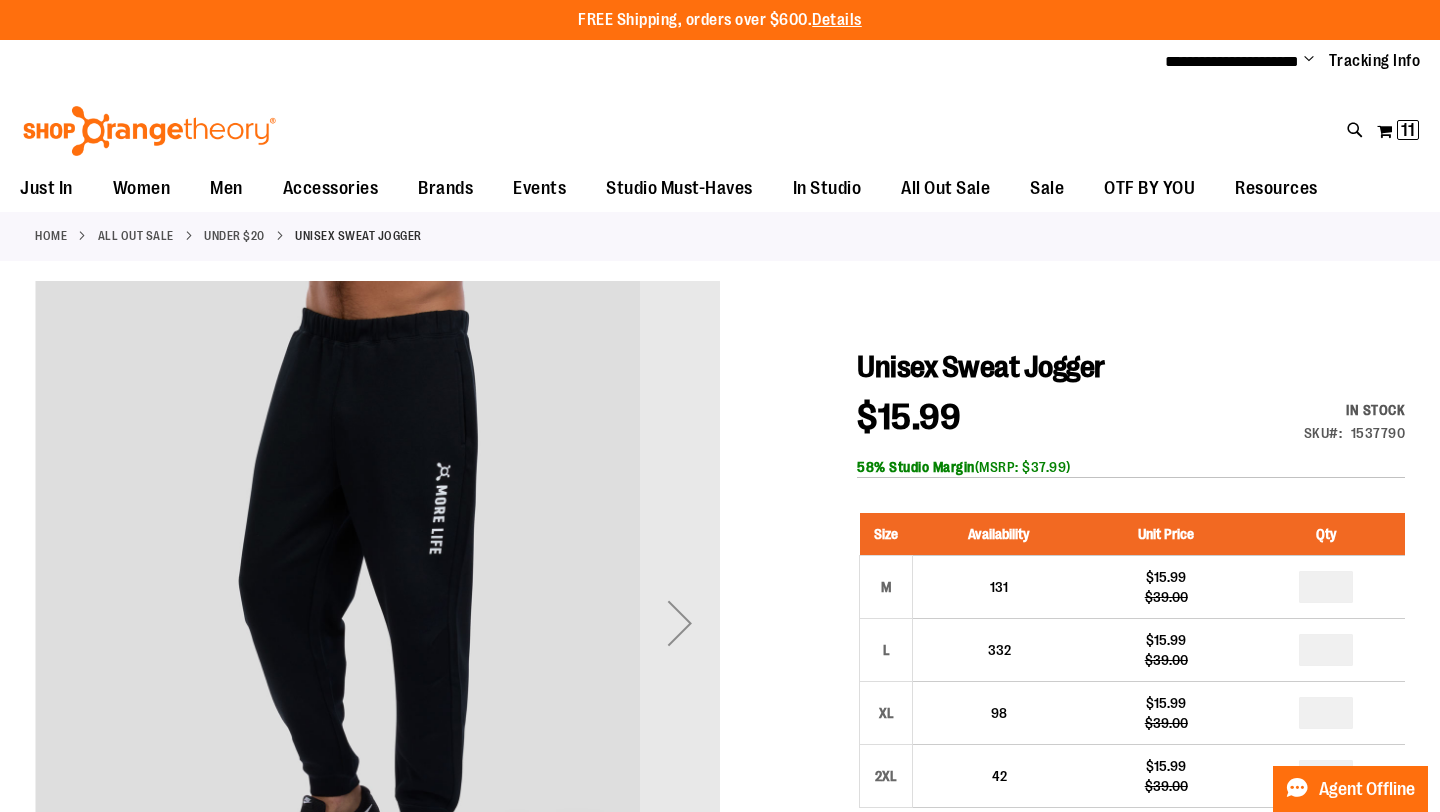 scroll, scrollTop: 0, scrollLeft: 0, axis: both 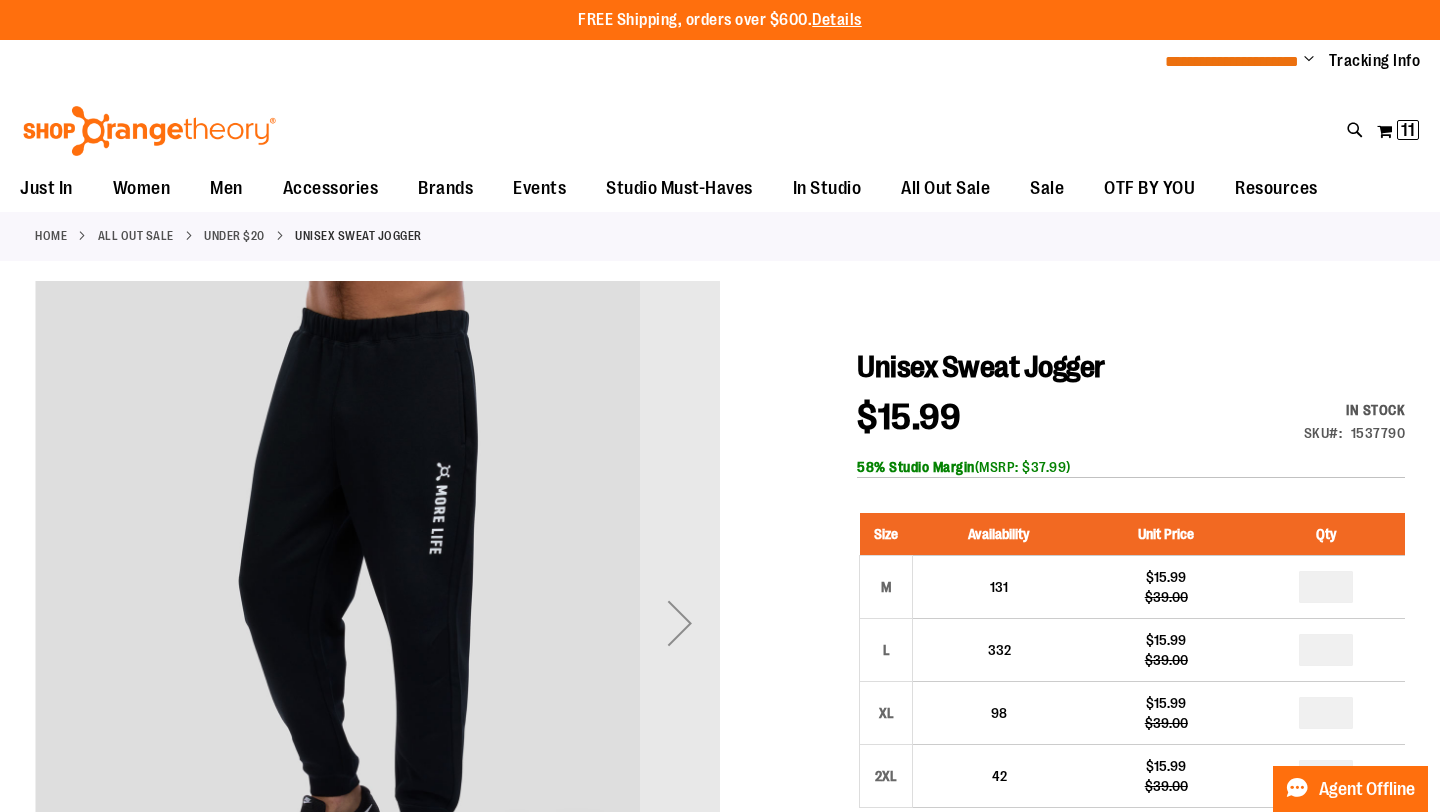 click on "**********" at bounding box center [1232, 61] 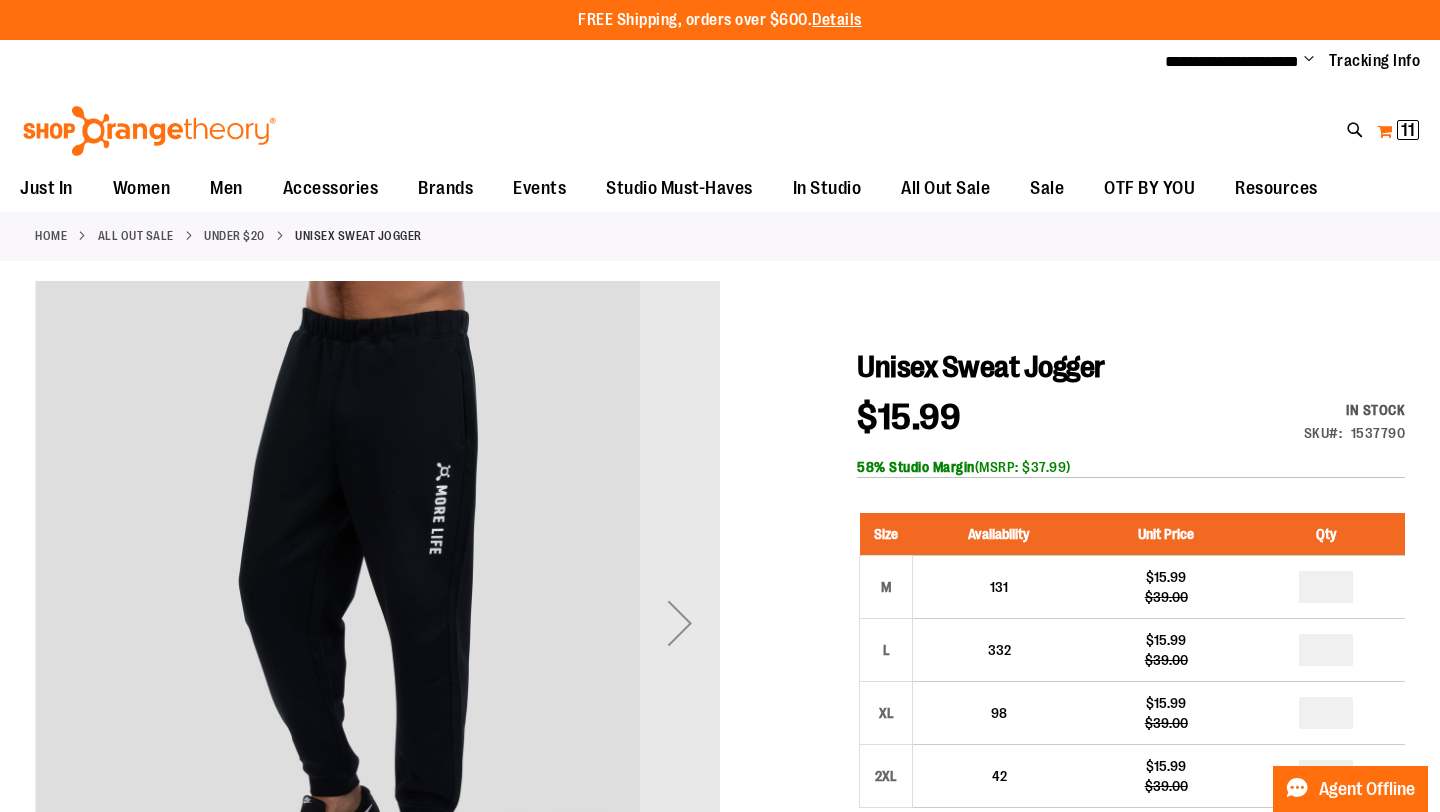 click on "11" at bounding box center (1408, 130) 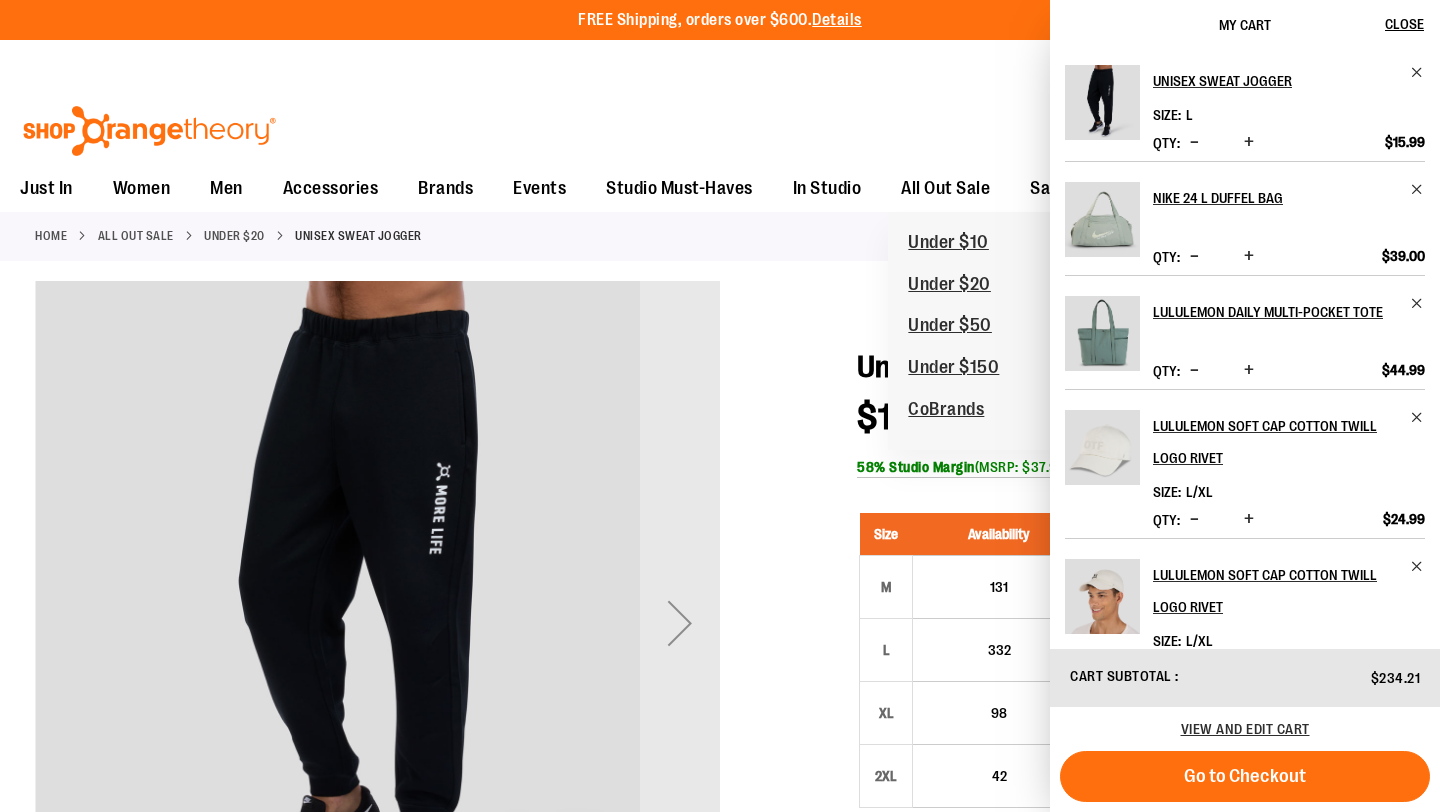 click on "Toggle Nav
Search
Popular Suggestions
Advanced Search" at bounding box center (720, 125) 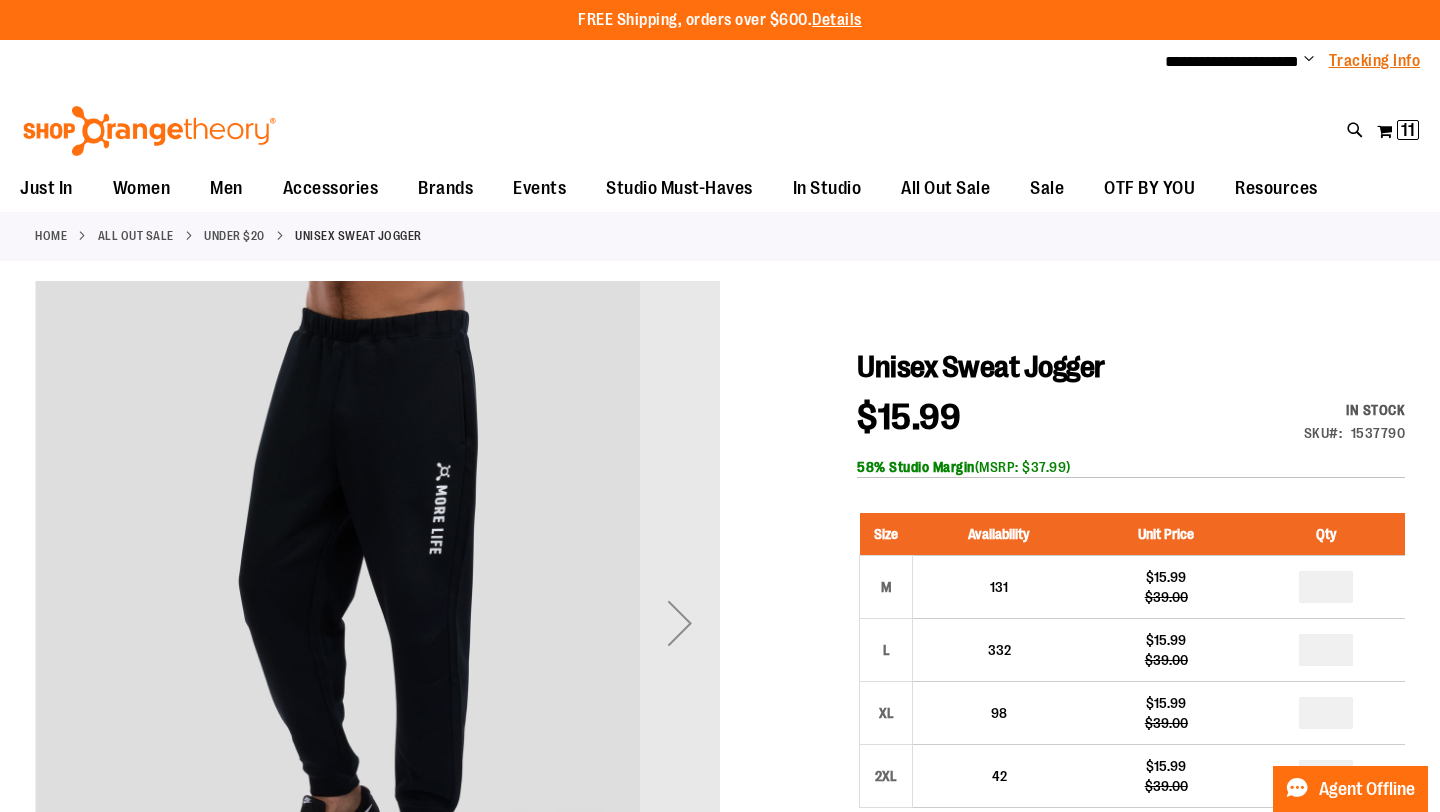 click on "Tracking Info" at bounding box center [1375, 61] 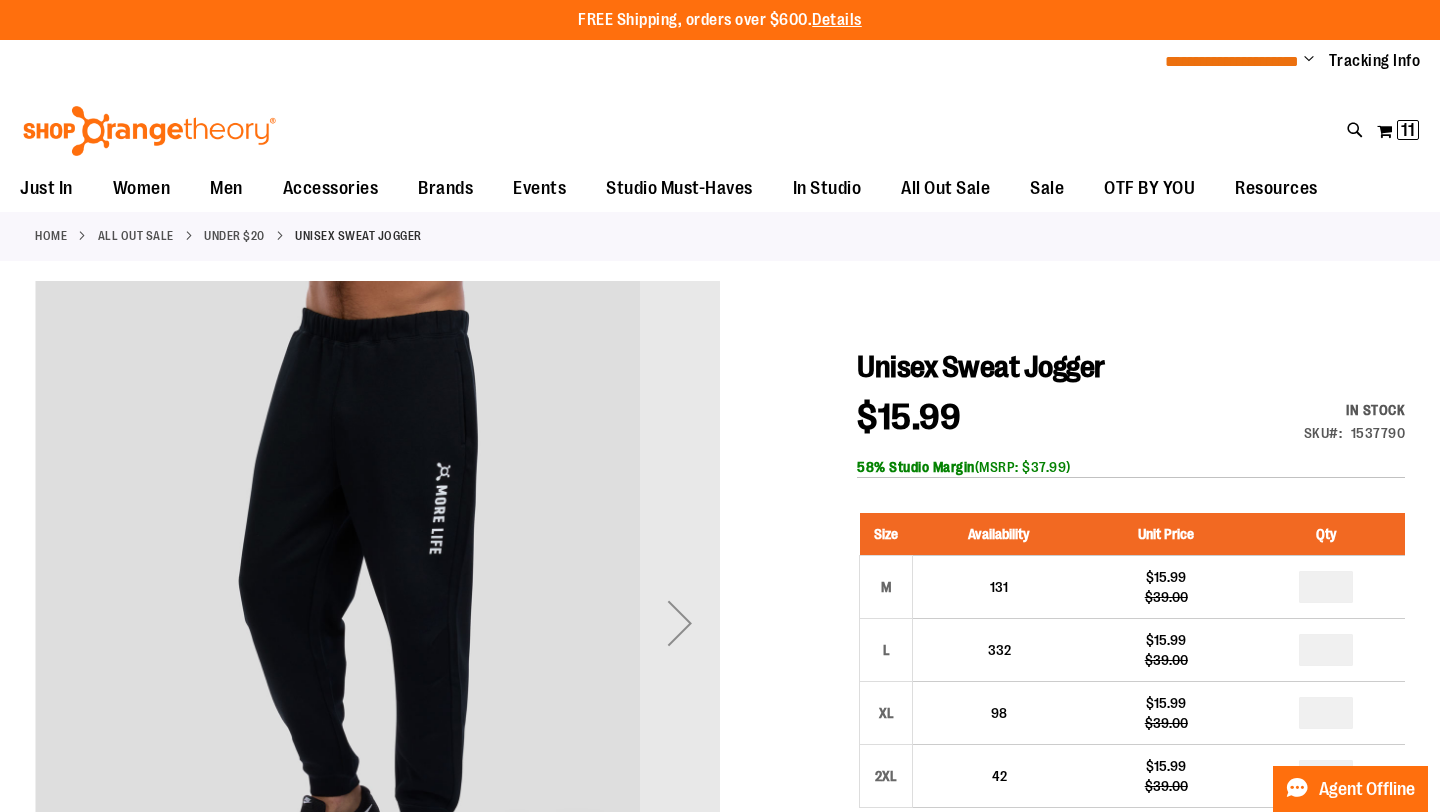 click on "**********" at bounding box center [1232, 61] 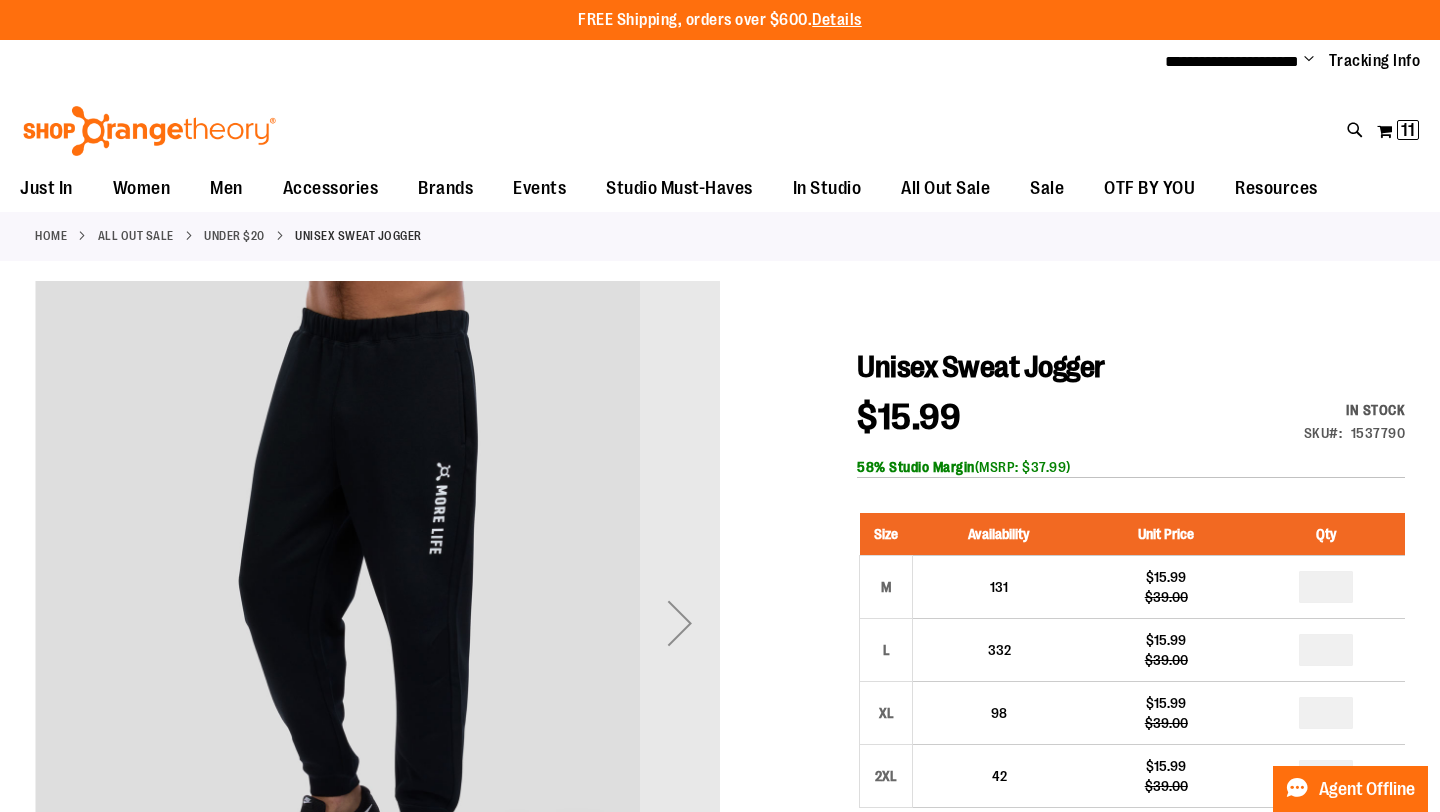 click on "Change" at bounding box center [1309, 60] 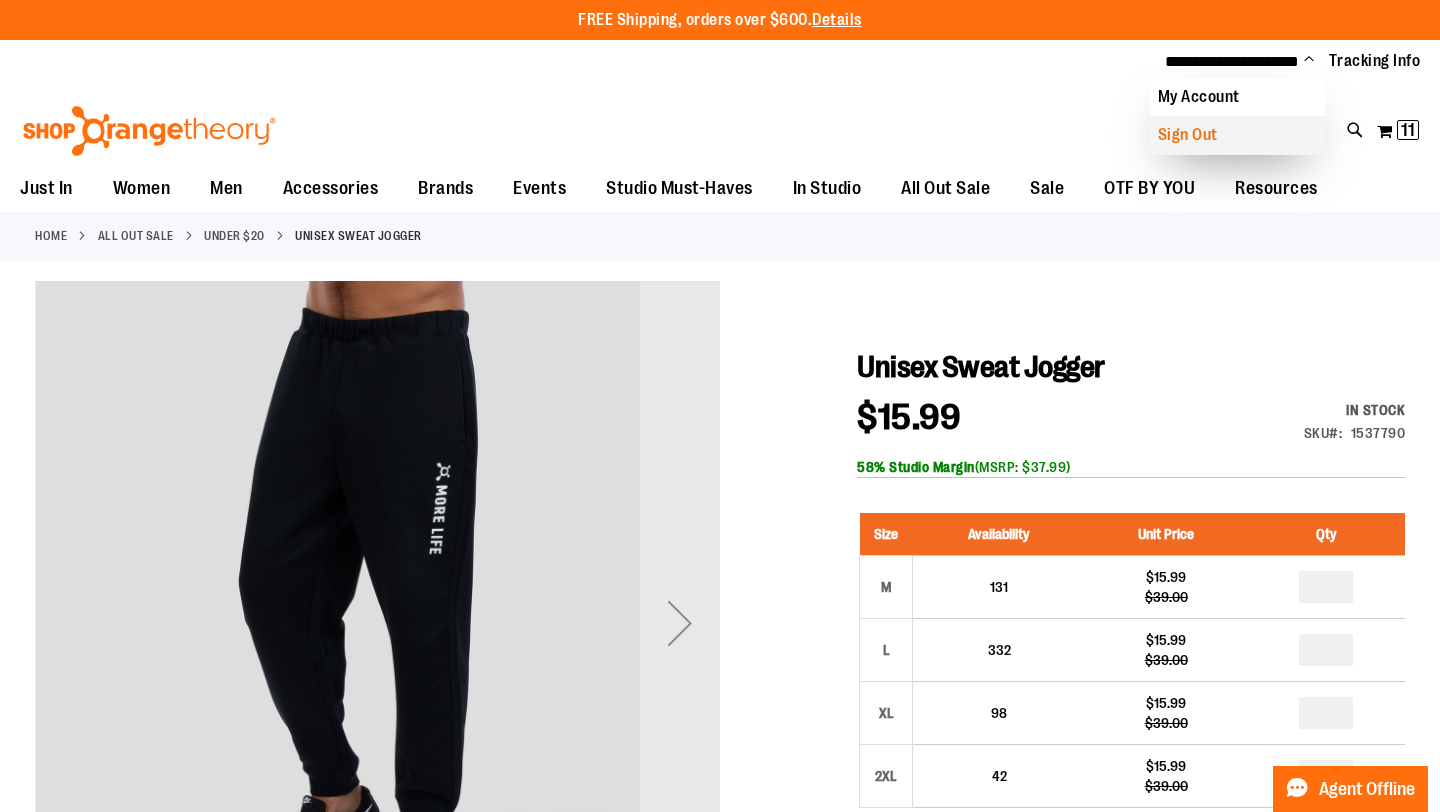 click on "Sign Out" at bounding box center [1237, 135] 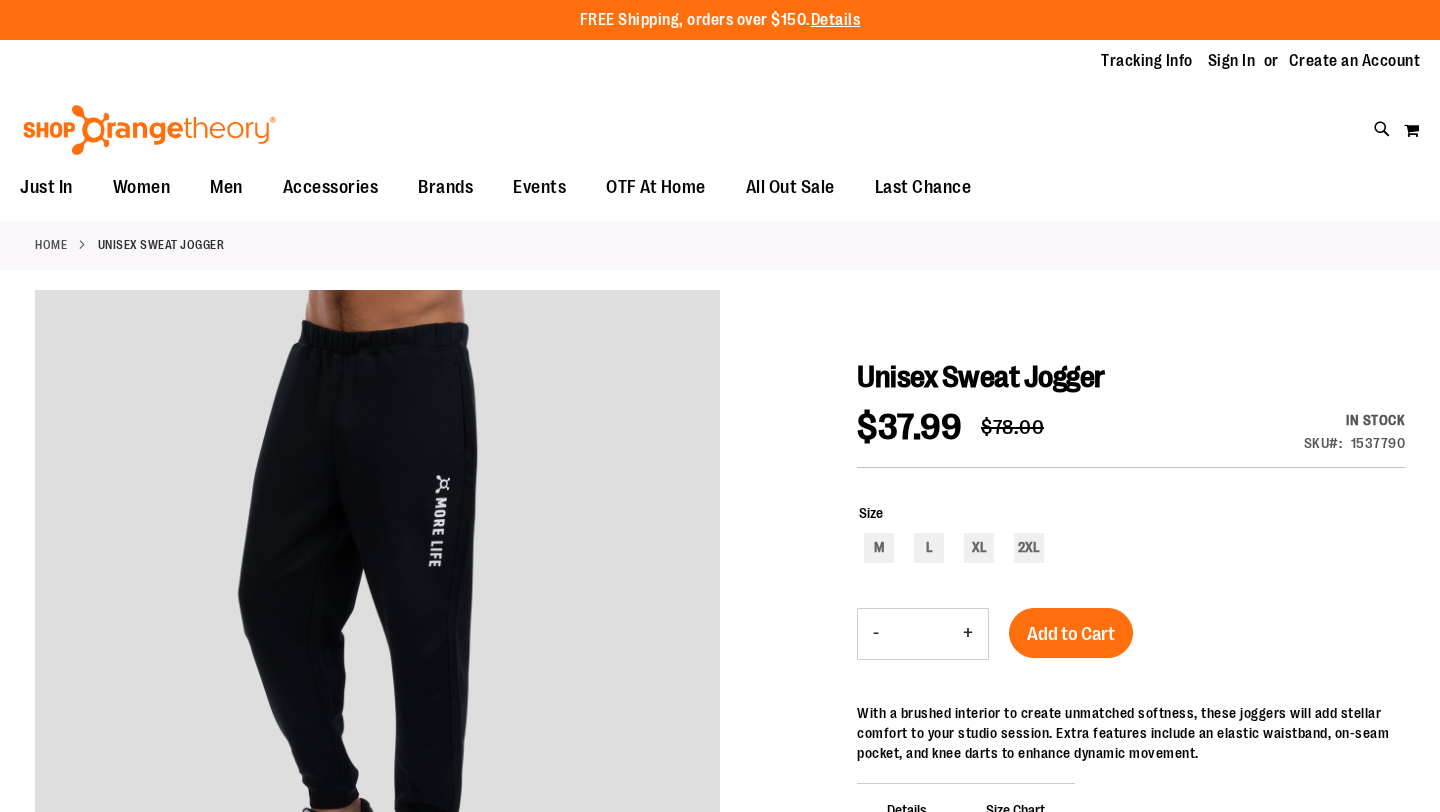 scroll, scrollTop: 0, scrollLeft: 0, axis: both 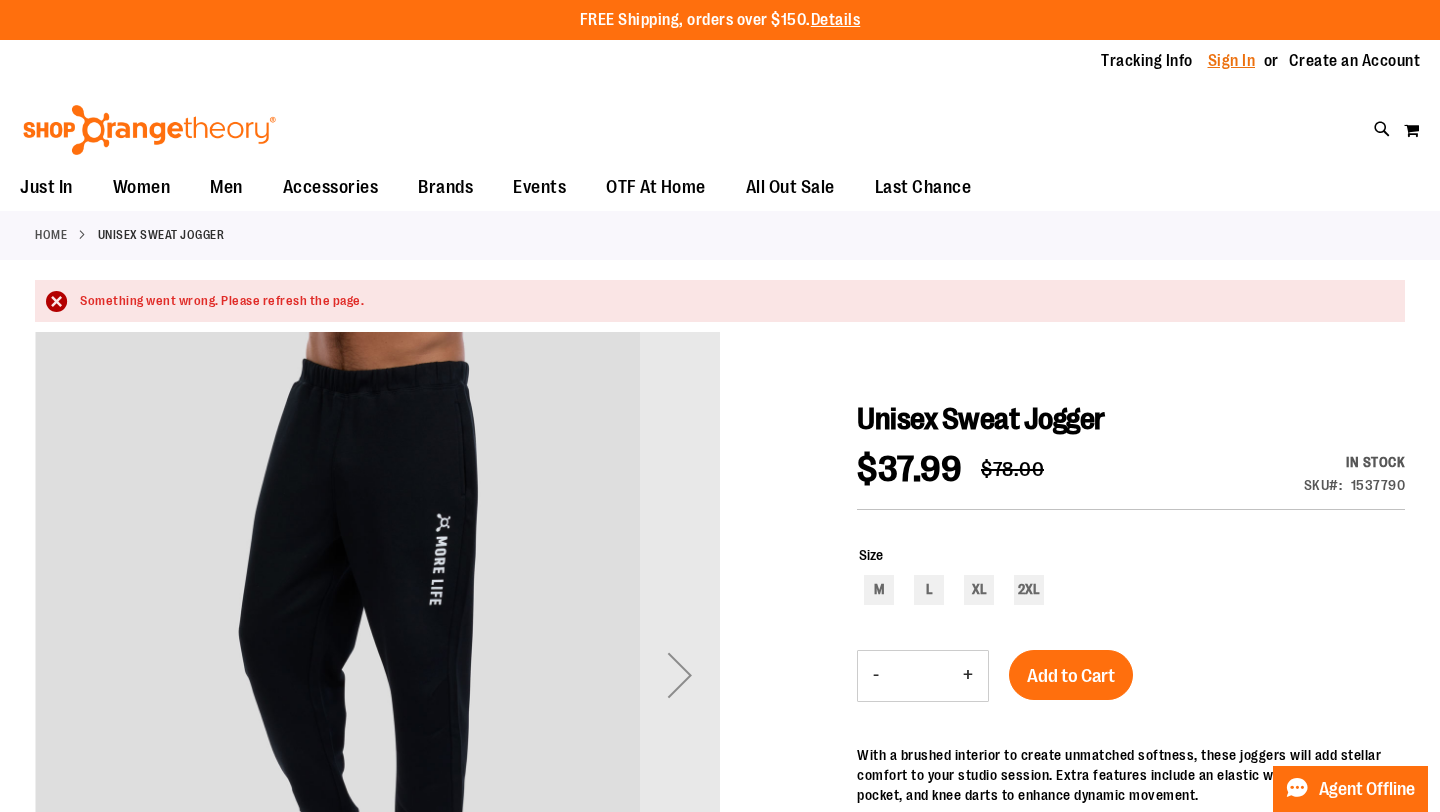type on "**********" 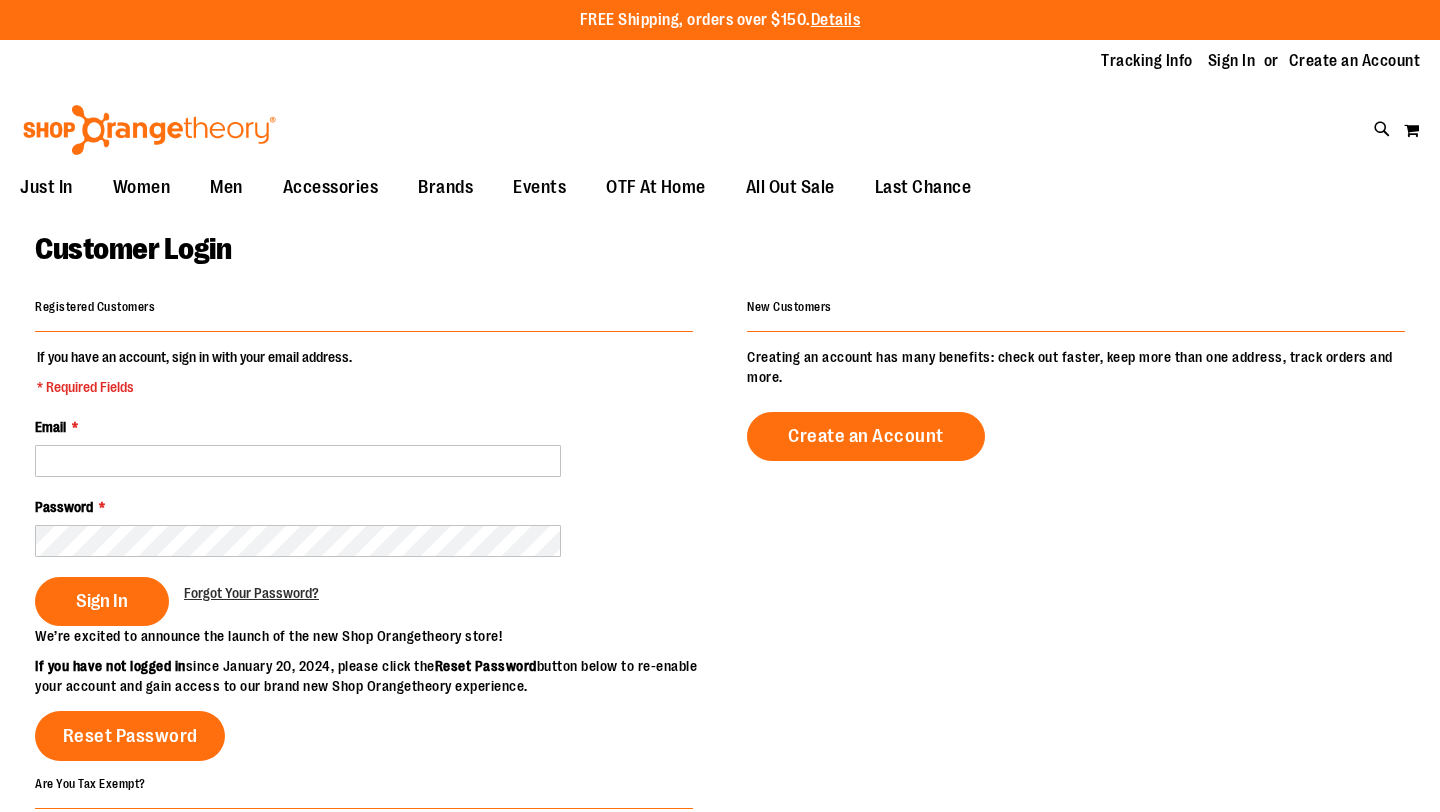 scroll, scrollTop: 0, scrollLeft: 0, axis: both 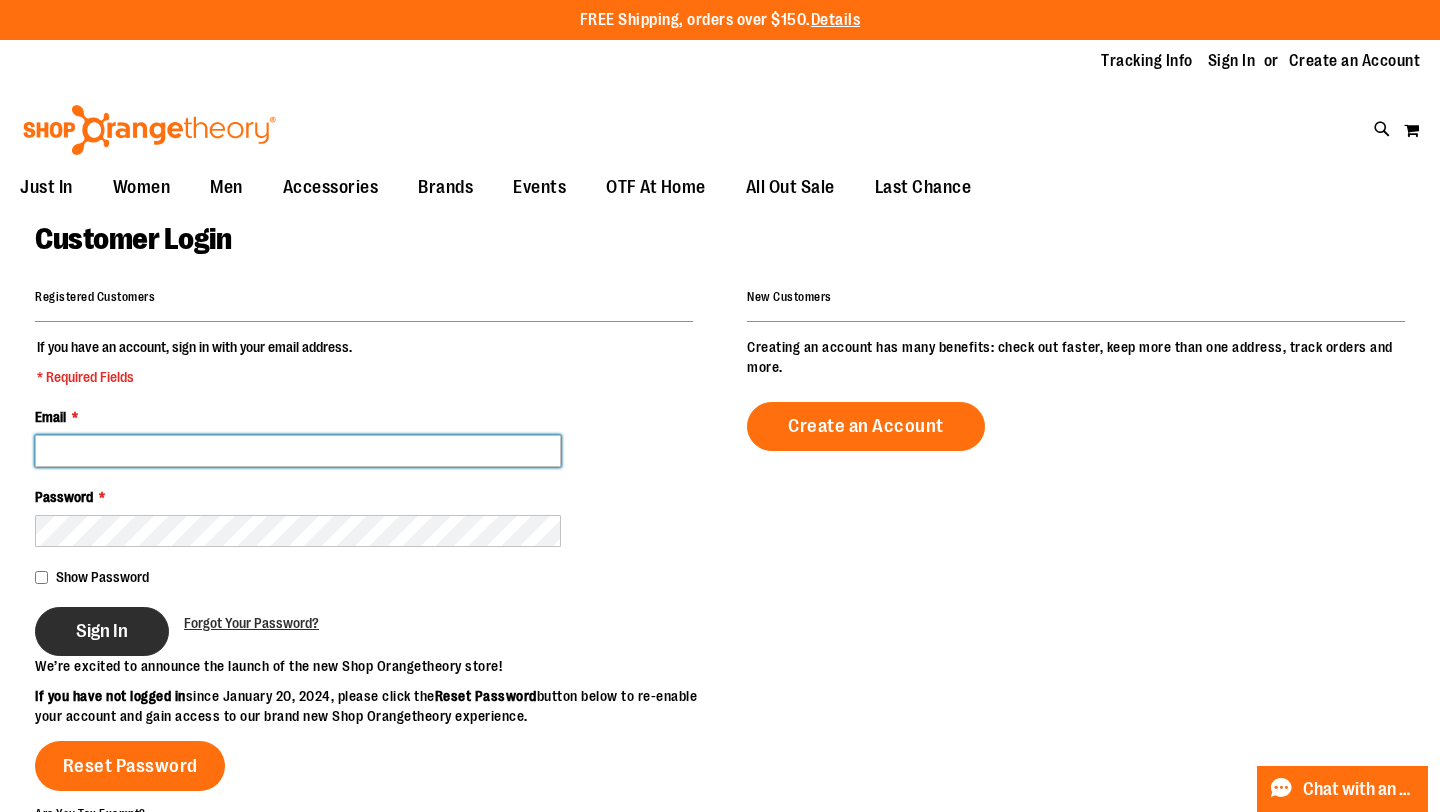 type on "**********" 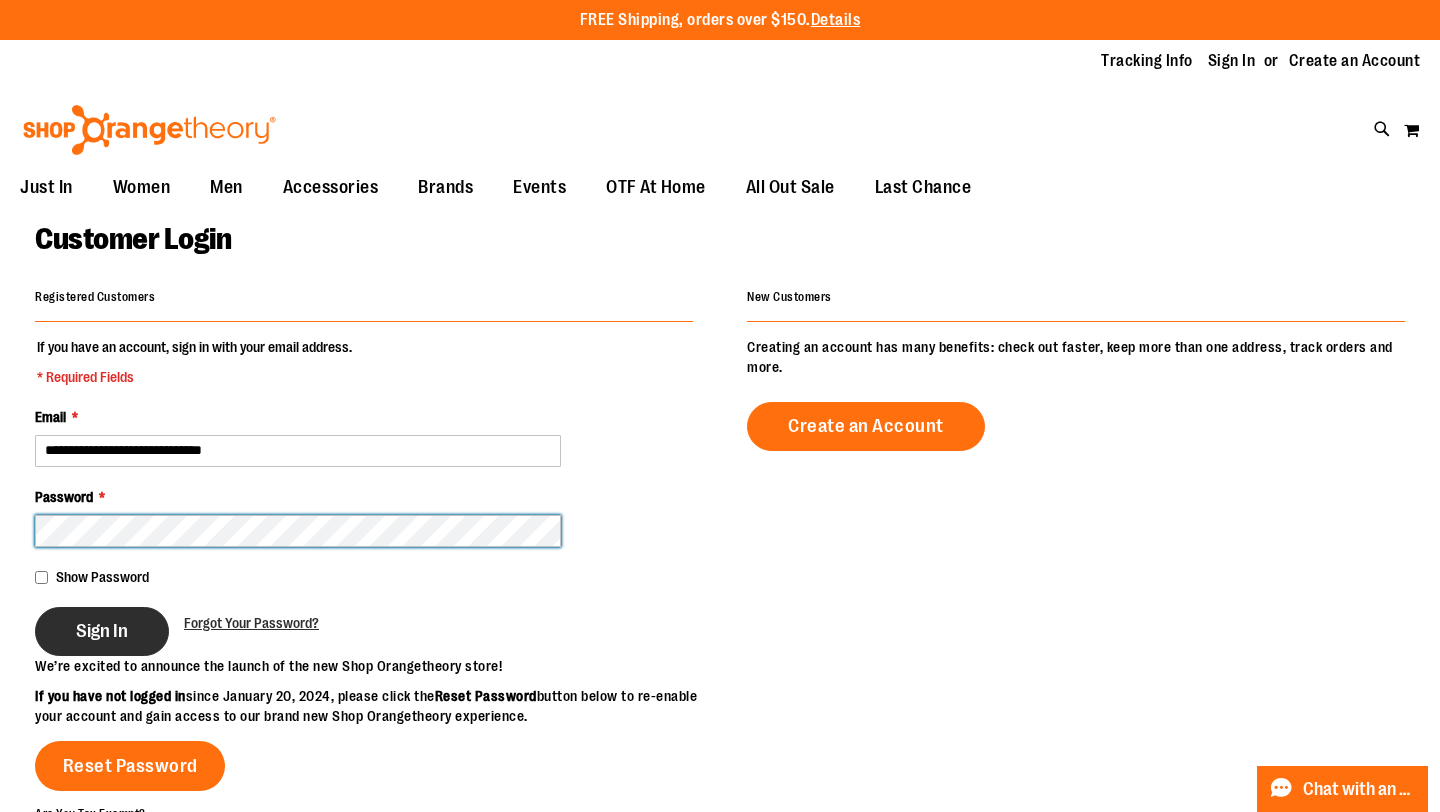 type on "**********" 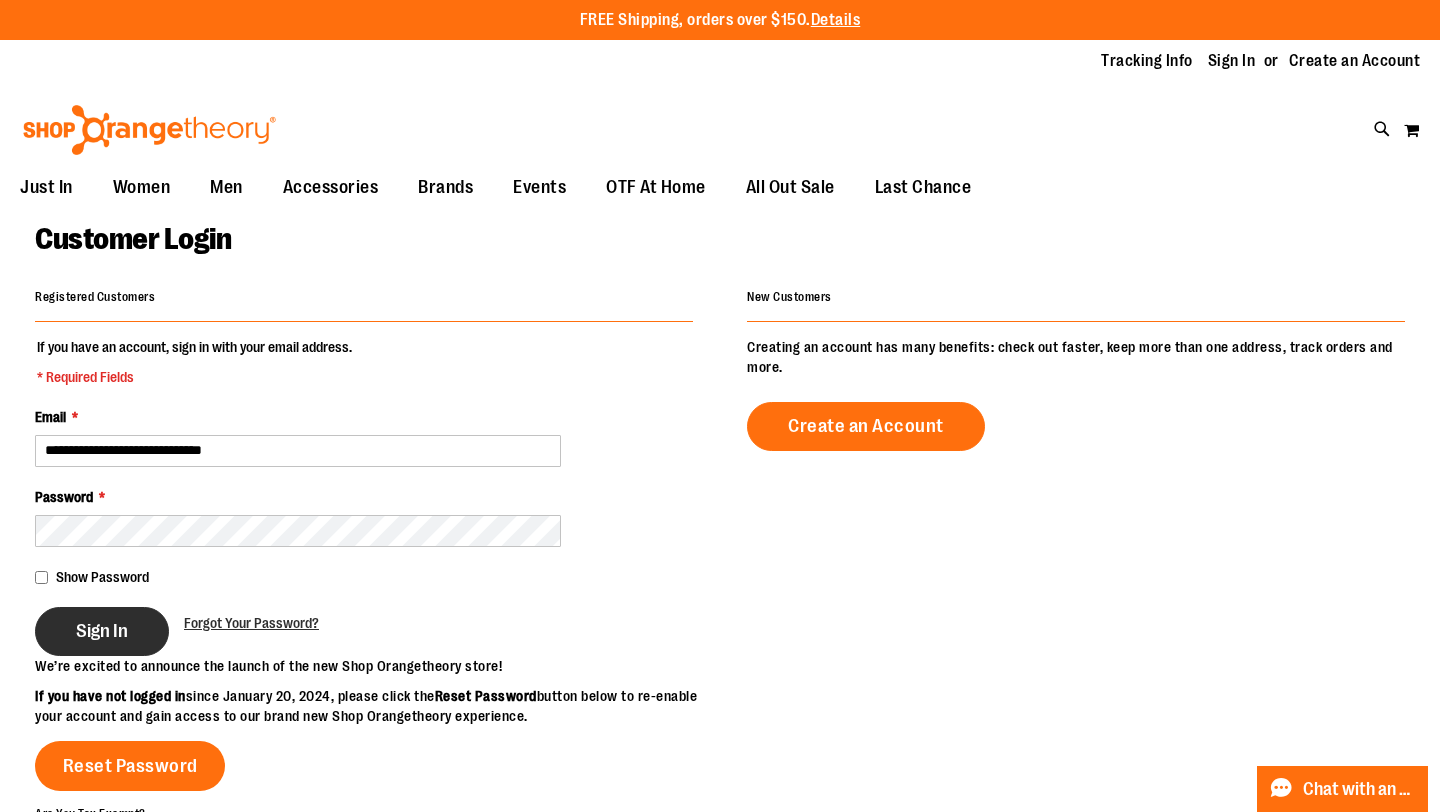 click on "Sign In" at bounding box center (102, 631) 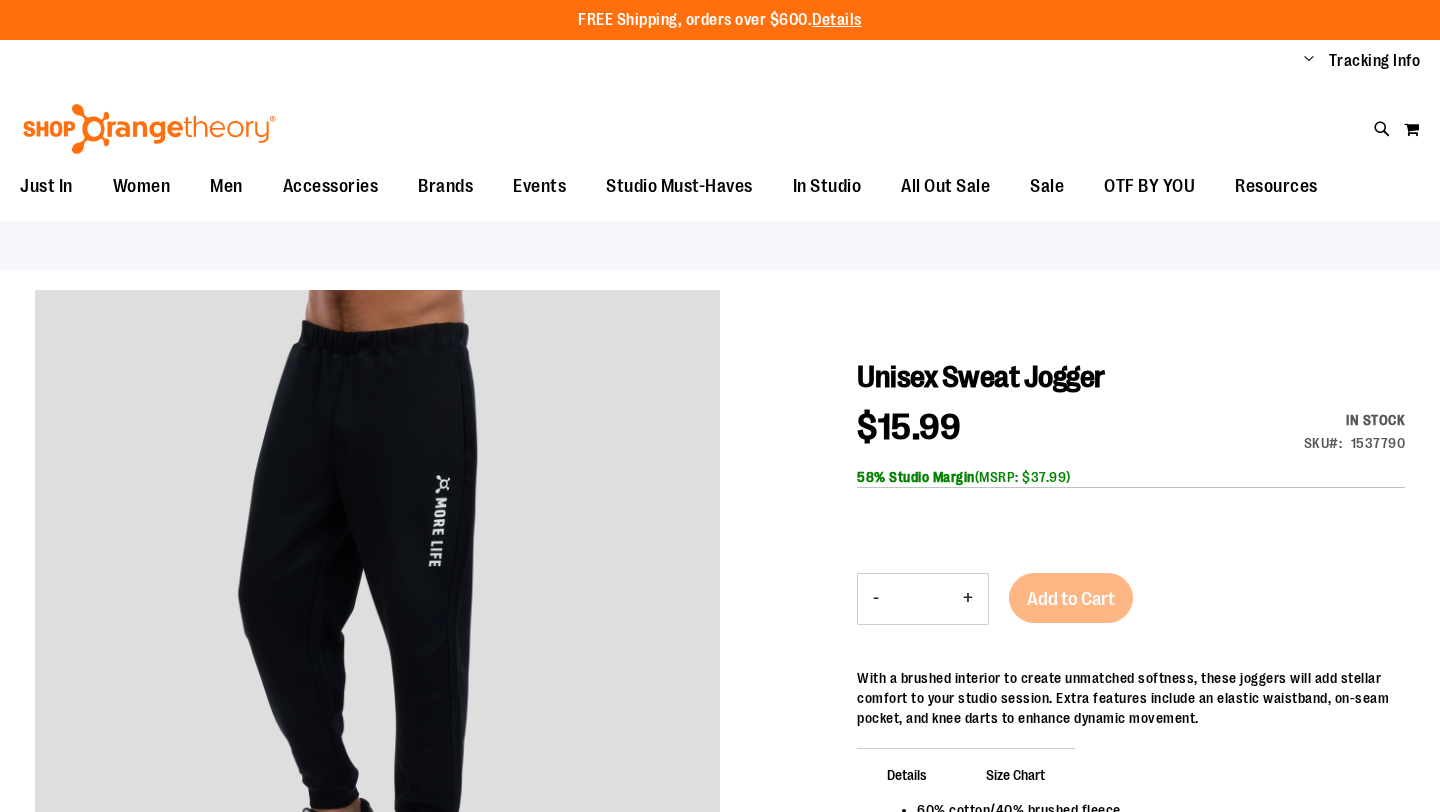 scroll, scrollTop: 0, scrollLeft: 0, axis: both 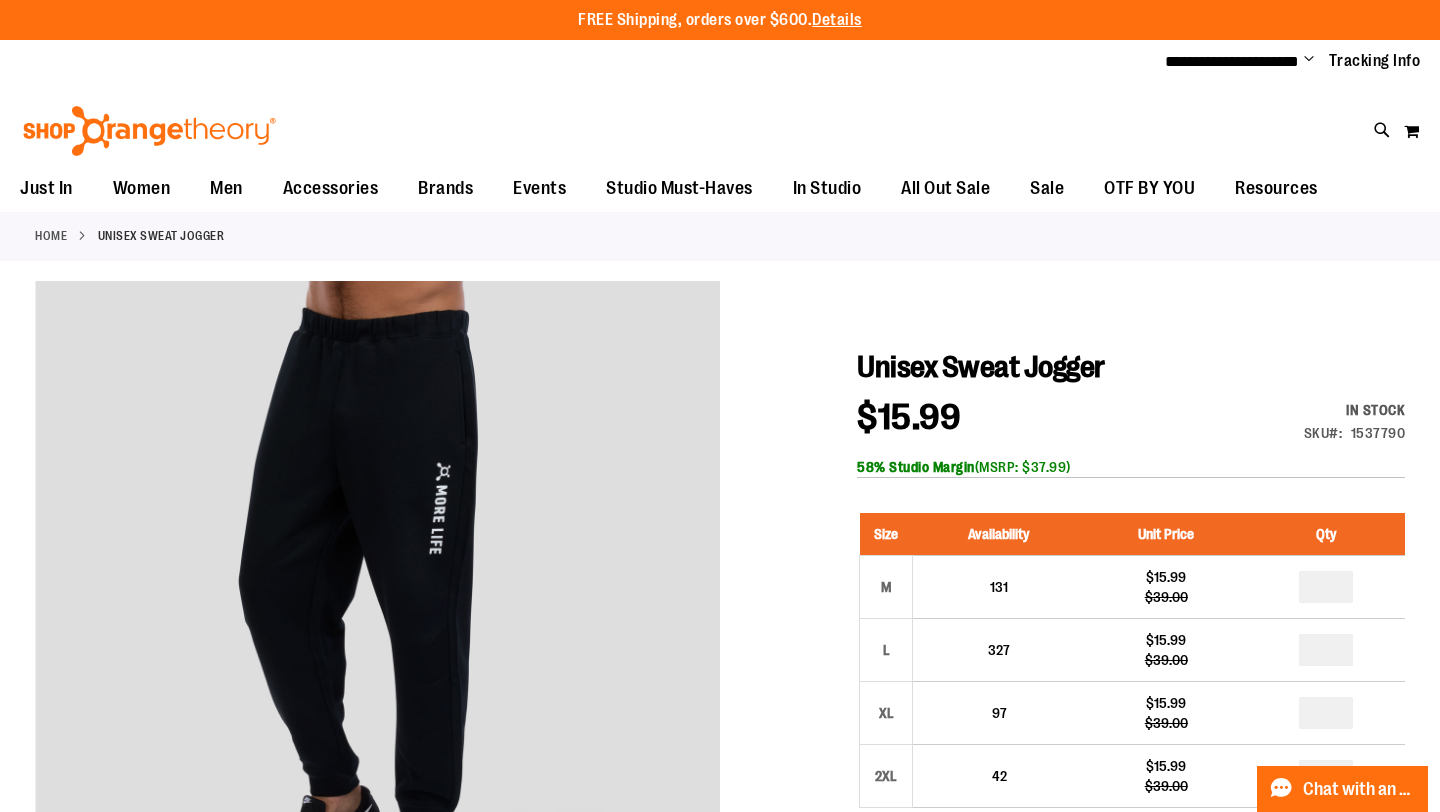 type on "**********" 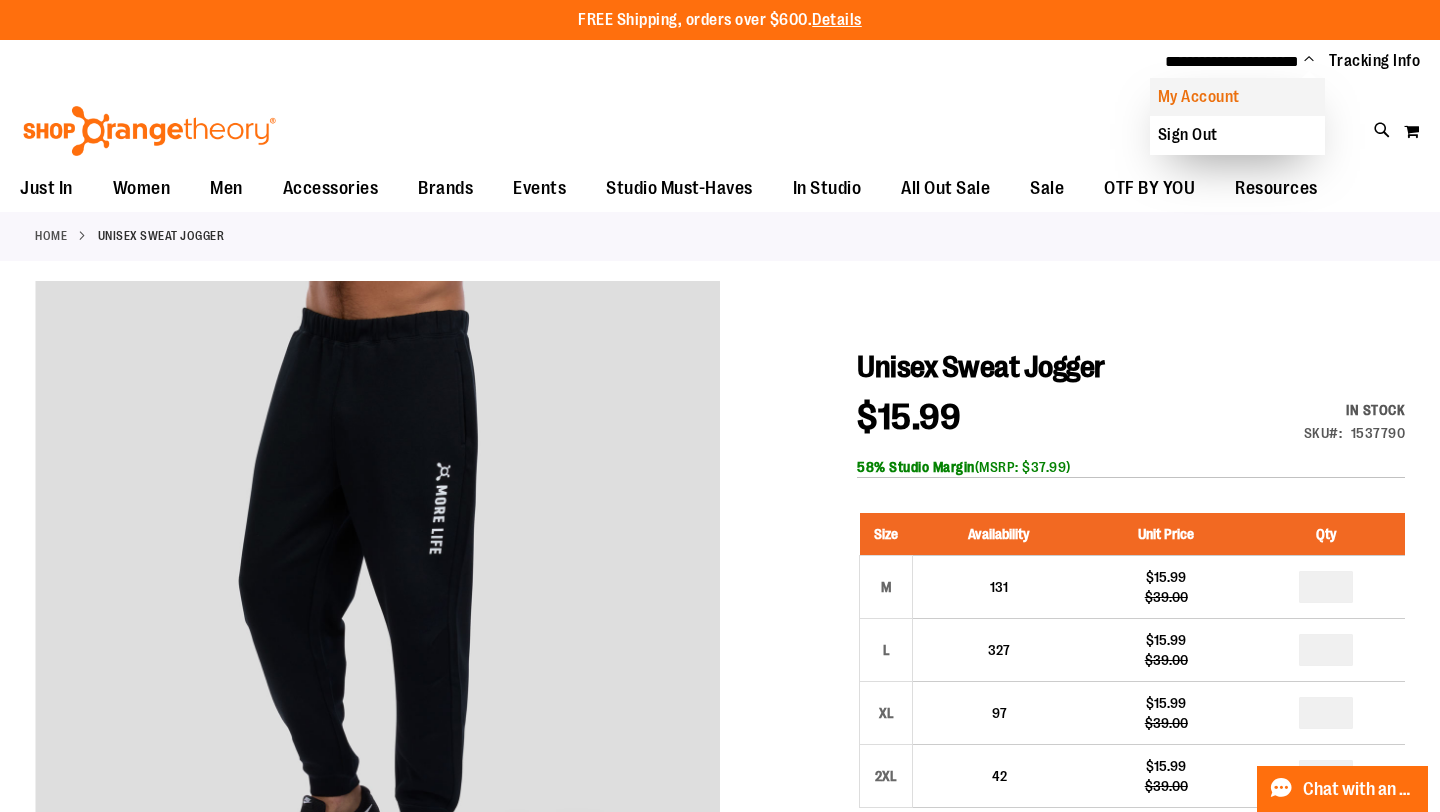 click on "My Account" at bounding box center [1237, 97] 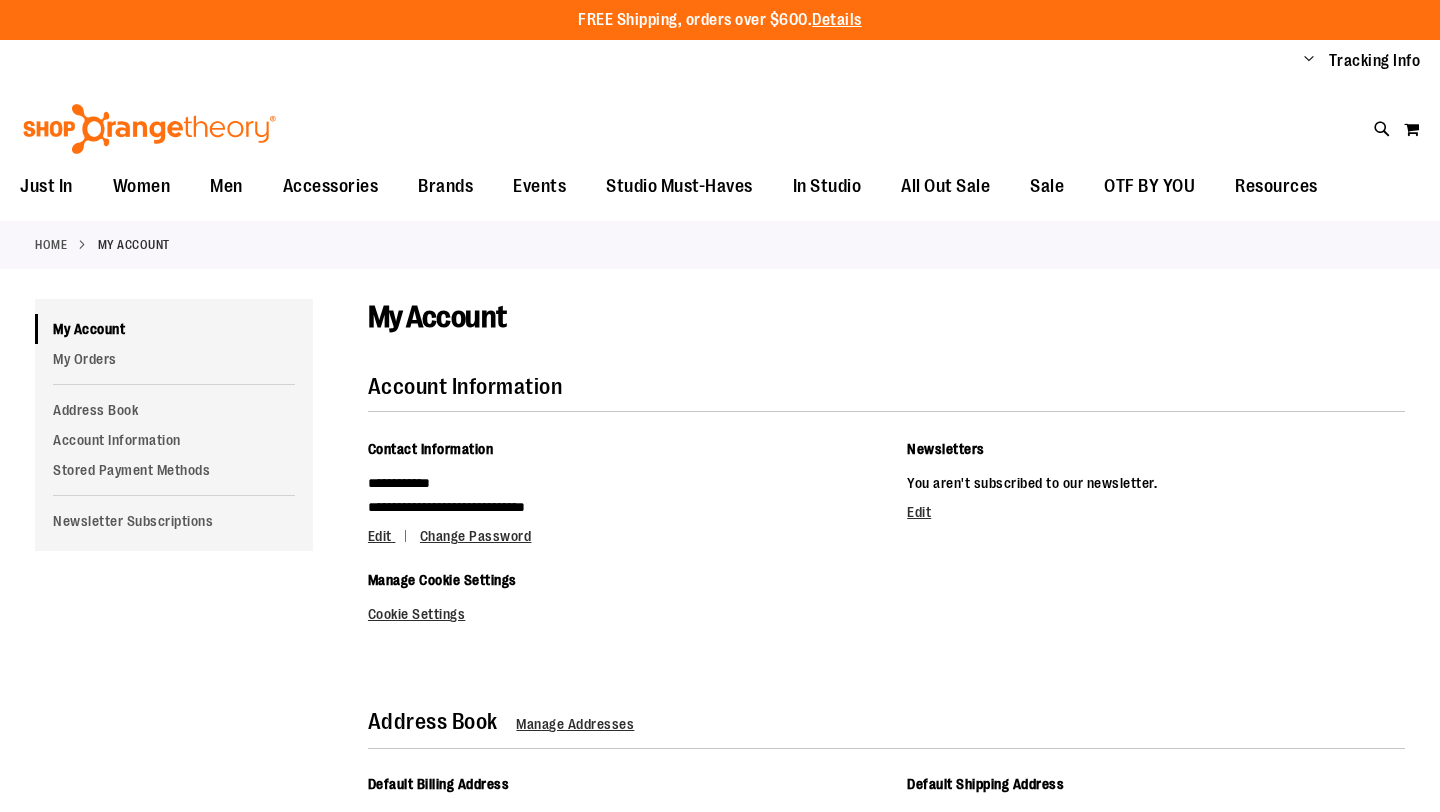 scroll, scrollTop: 0, scrollLeft: 0, axis: both 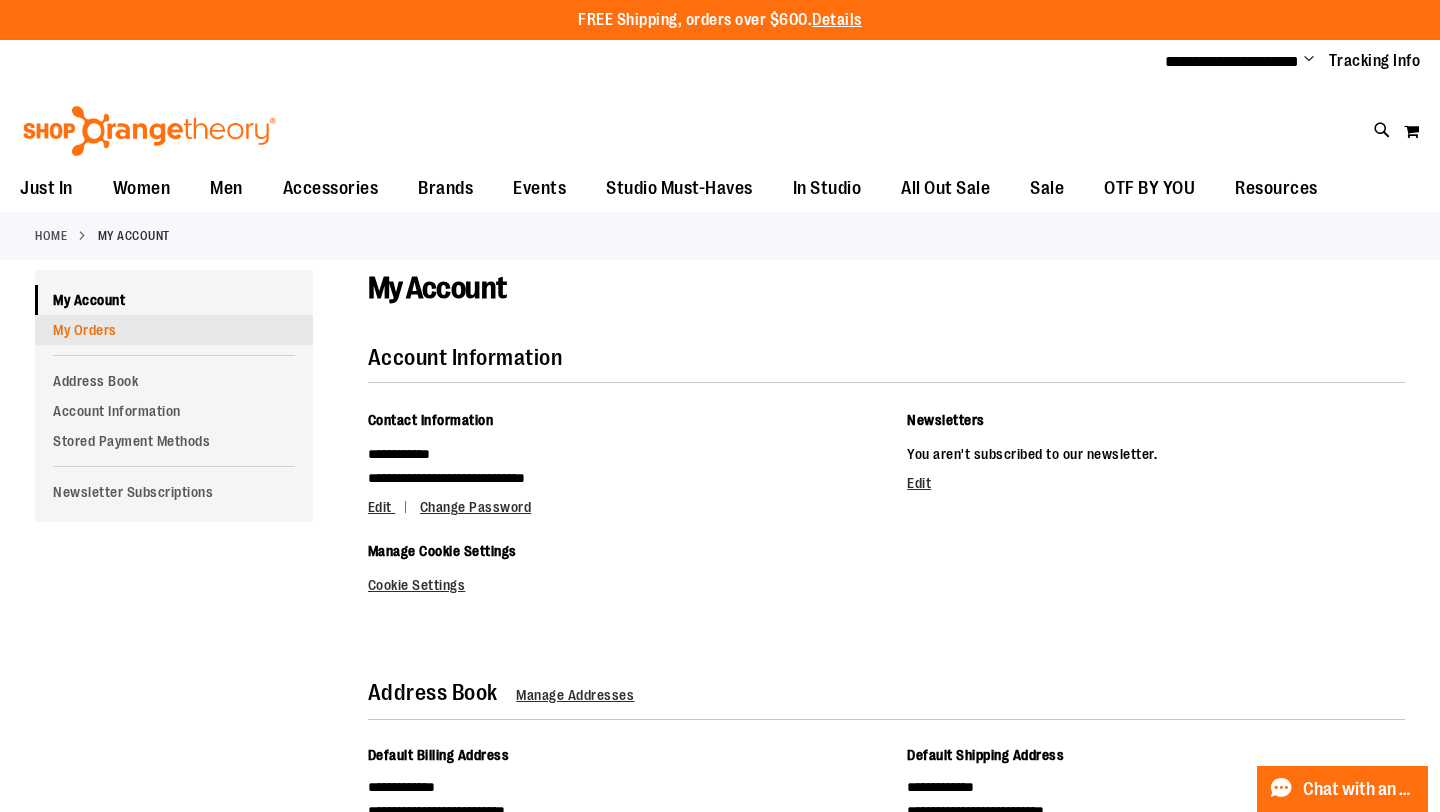 type on "**********" 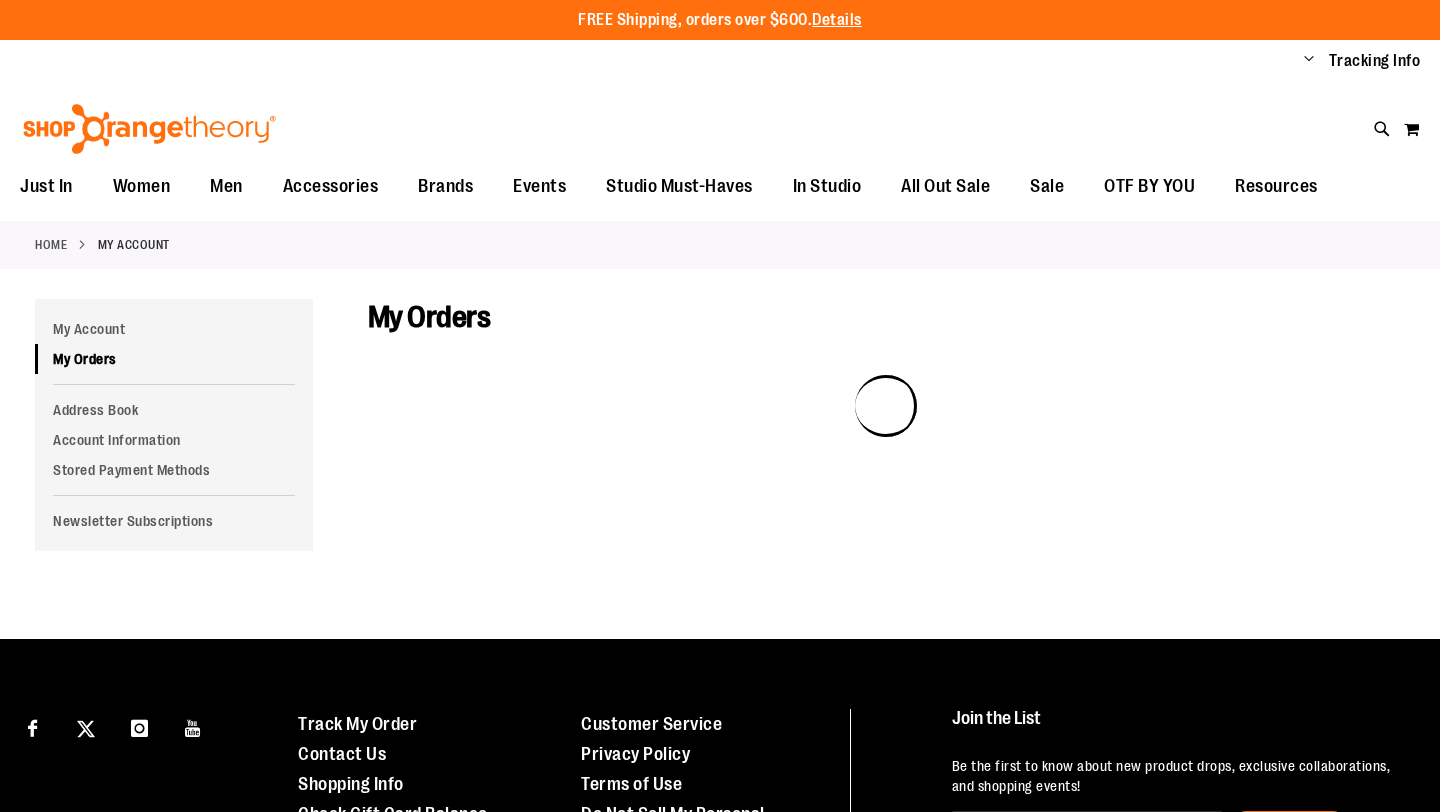 scroll, scrollTop: 0, scrollLeft: 0, axis: both 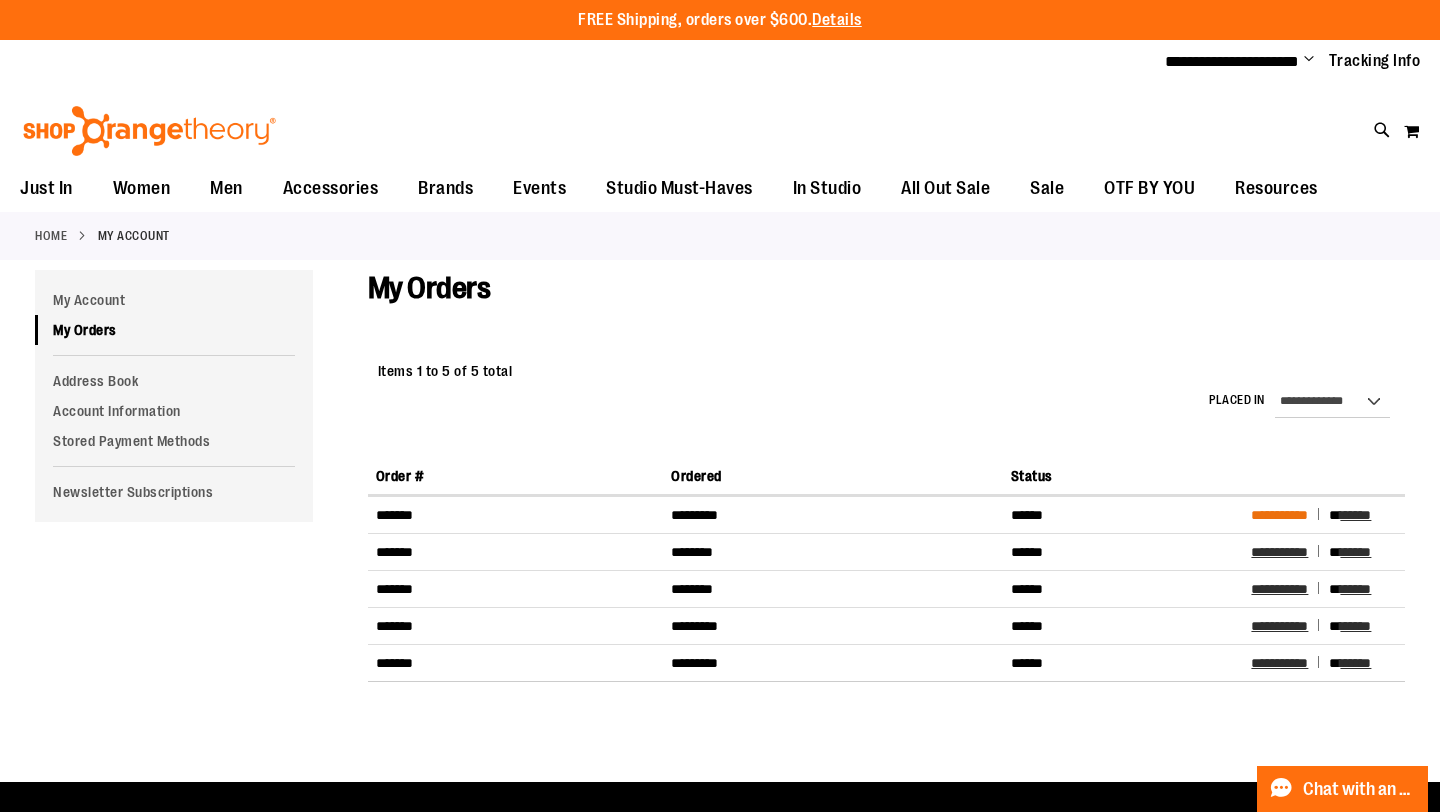 type on "**********" 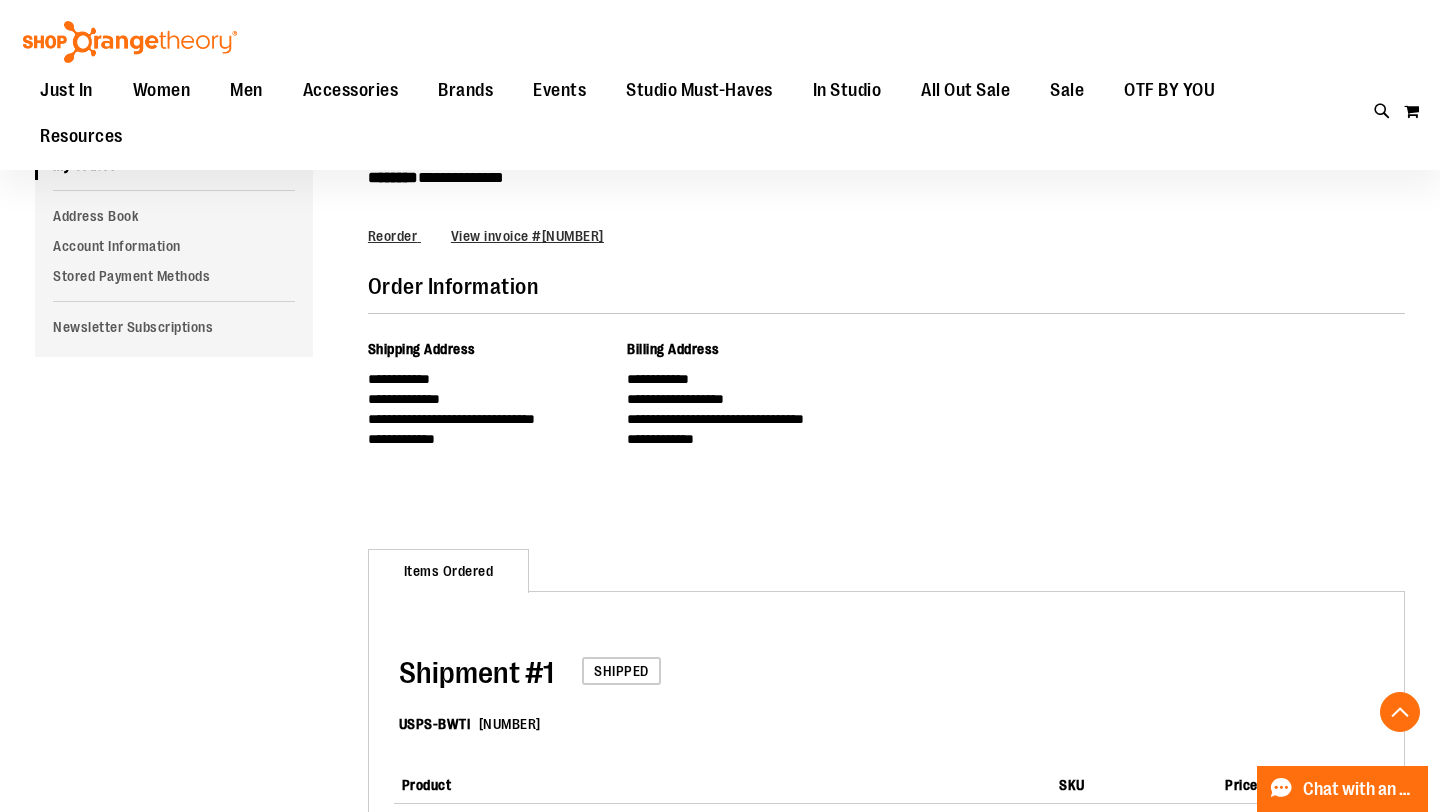 scroll, scrollTop: 0, scrollLeft: 0, axis: both 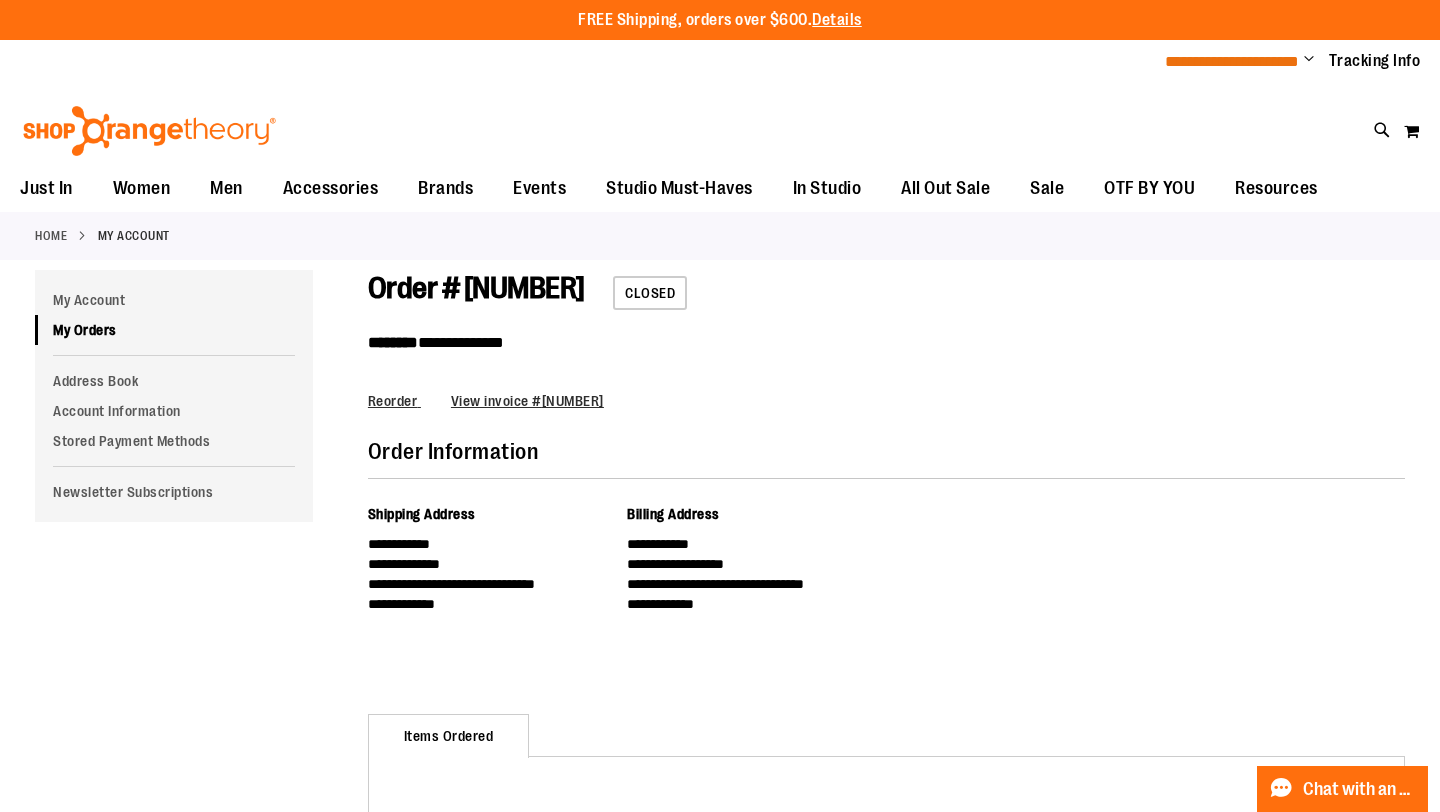 type on "**********" 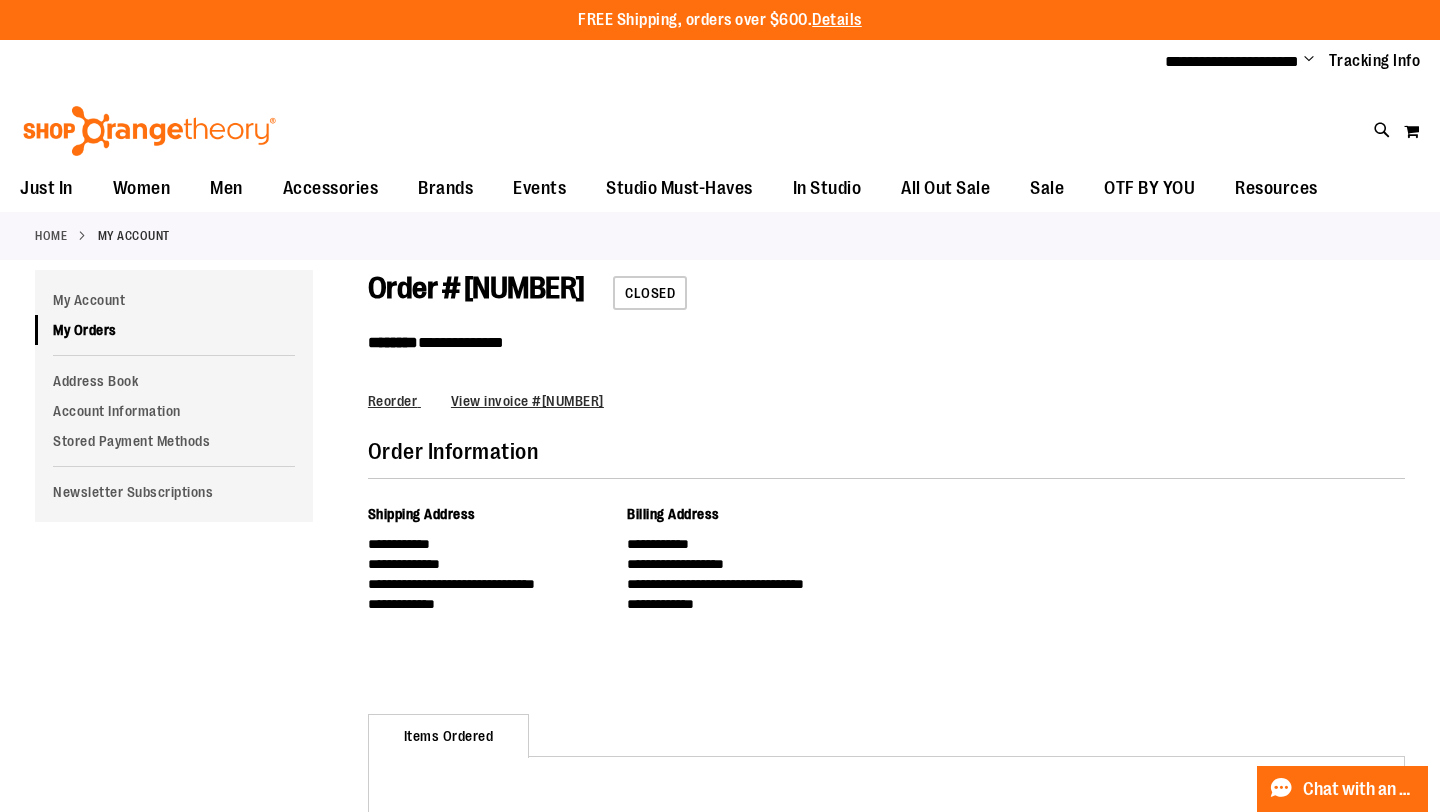 click on "Change" at bounding box center [1309, 60] 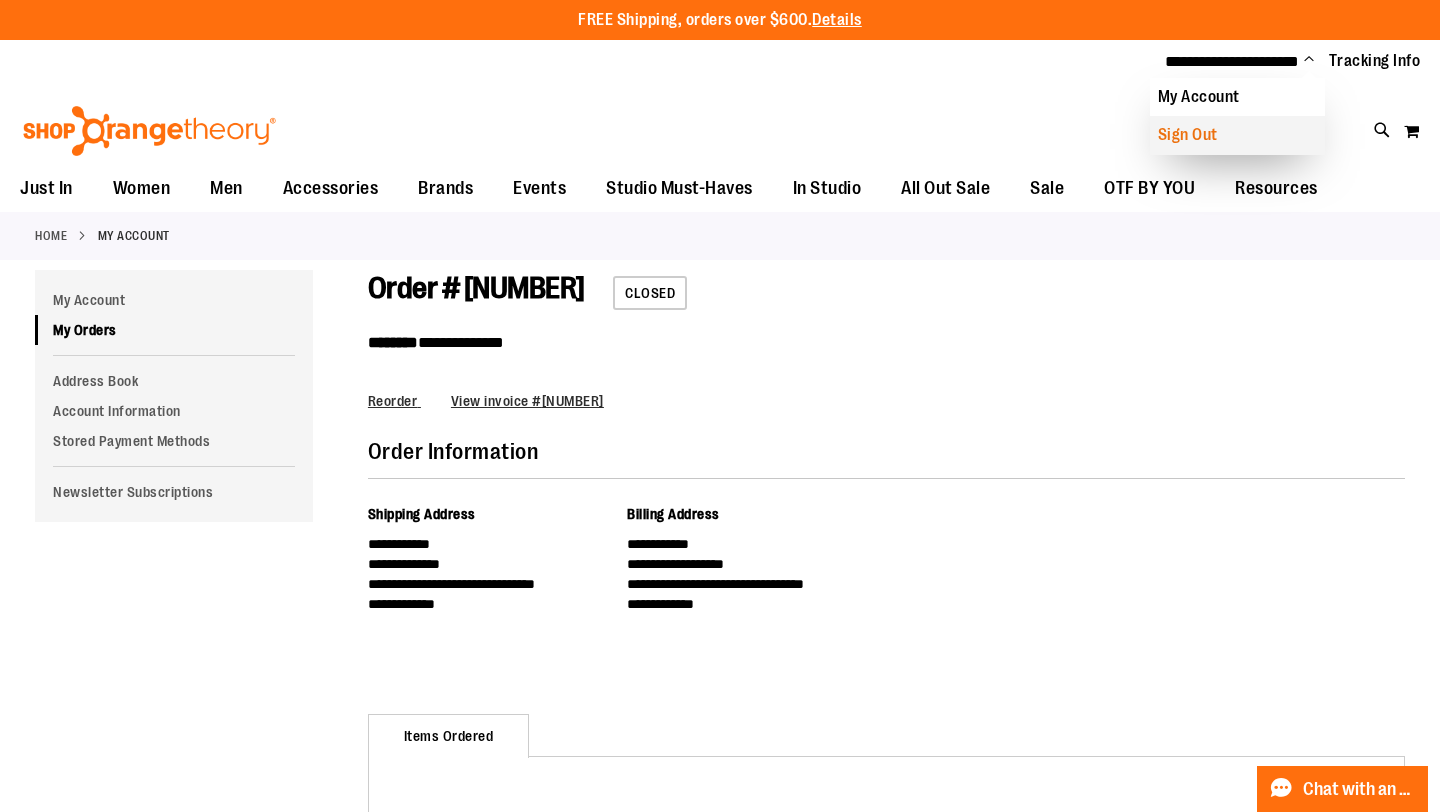click on "Sign Out" at bounding box center (1237, 135) 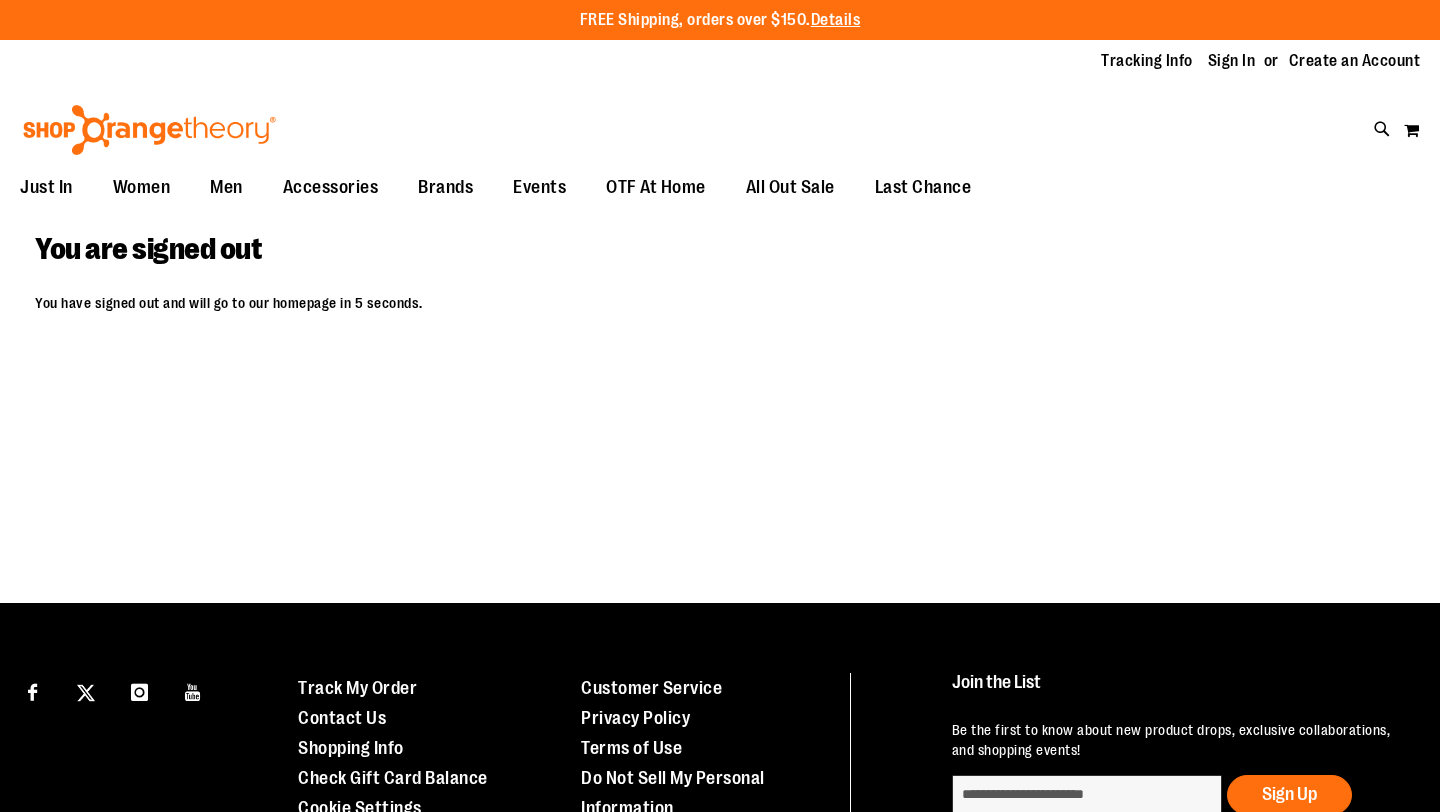 scroll, scrollTop: 0, scrollLeft: 0, axis: both 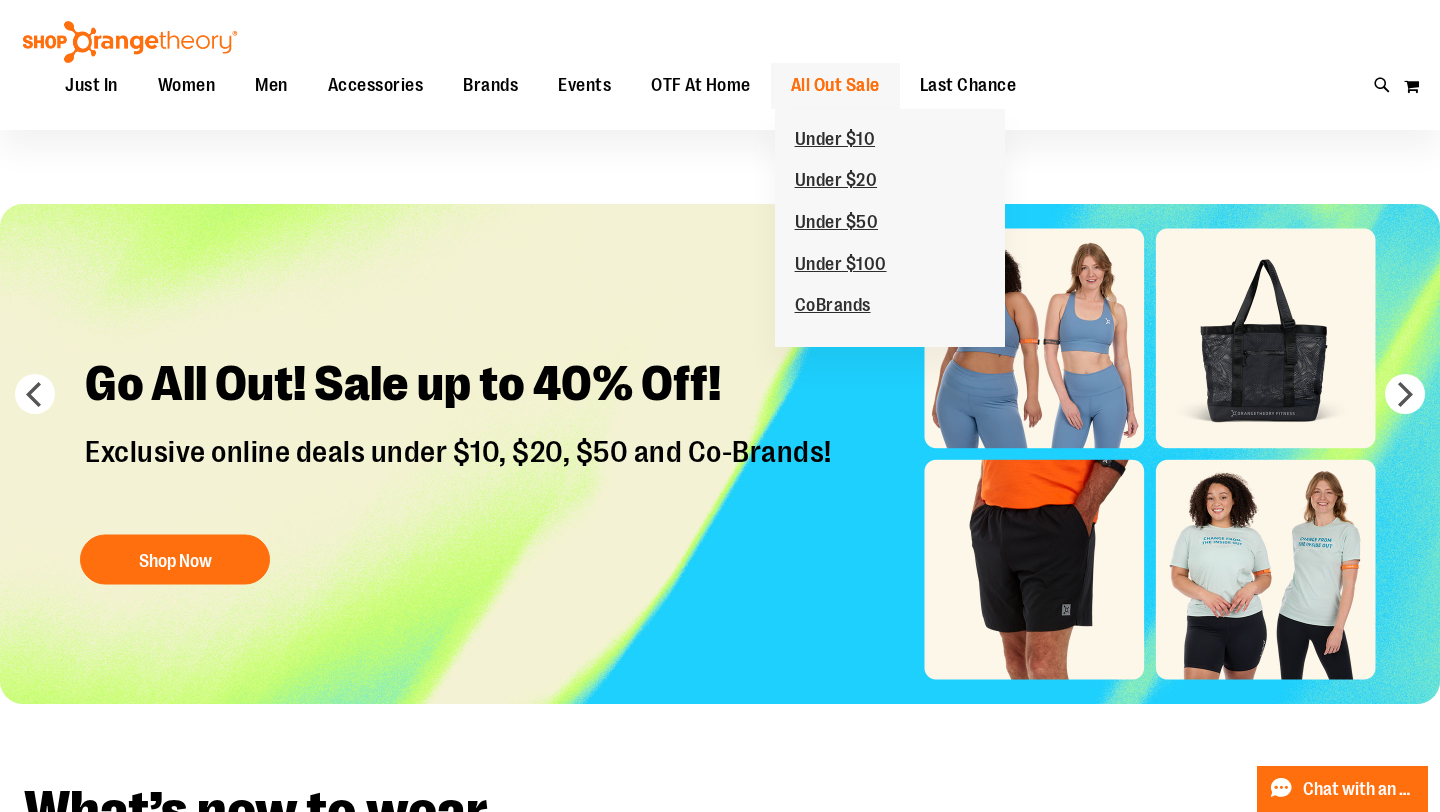 type on "**********" 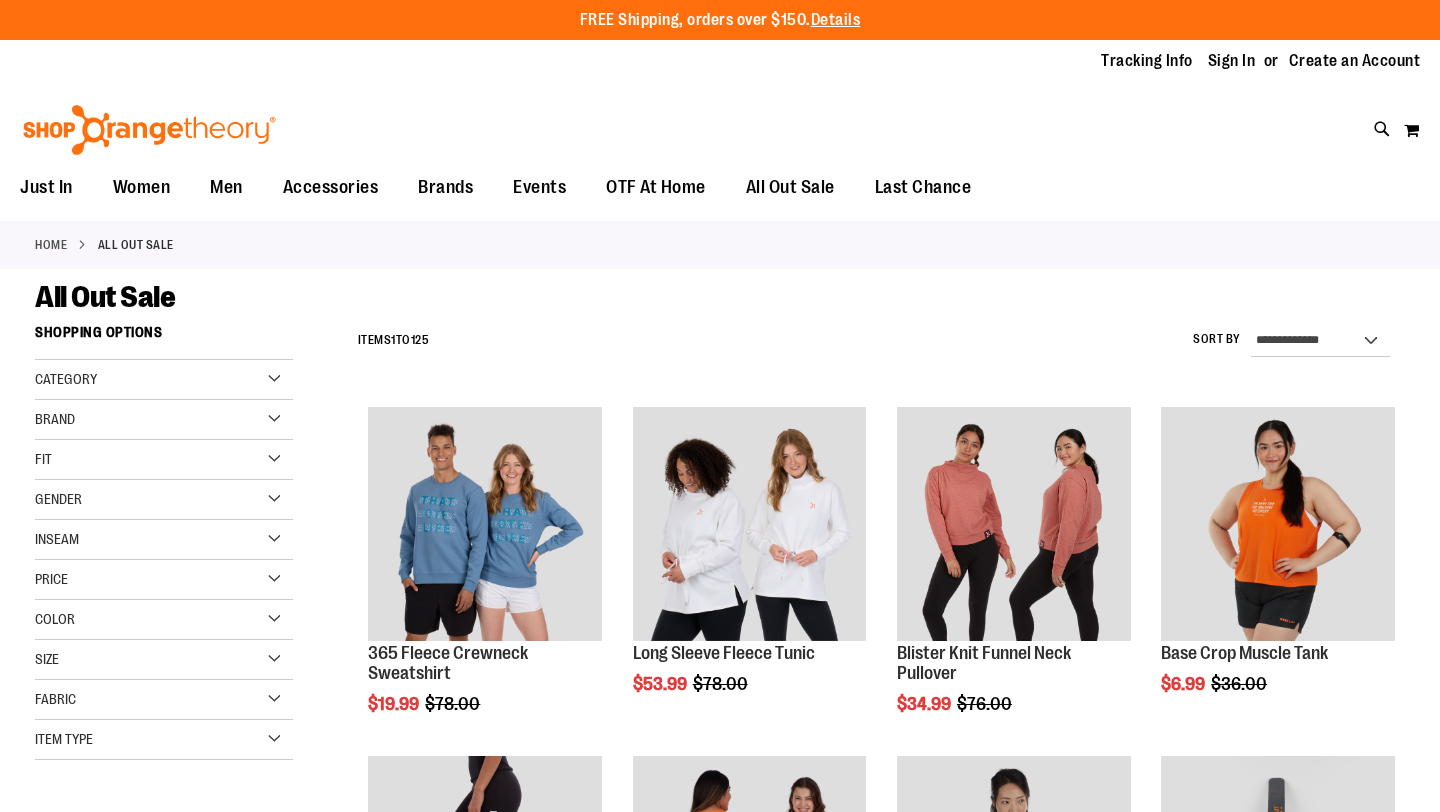 scroll, scrollTop: 0, scrollLeft: 0, axis: both 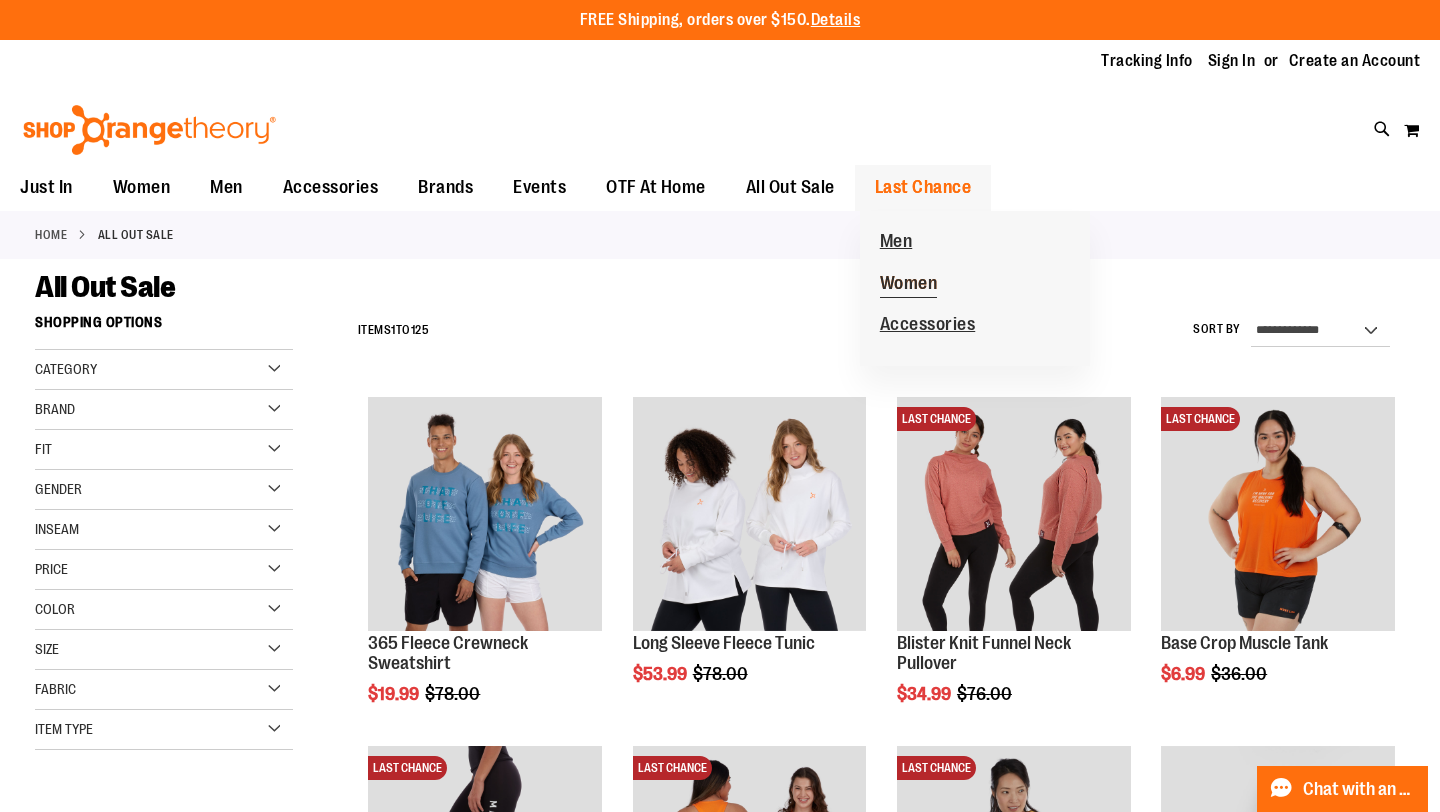 type on "**********" 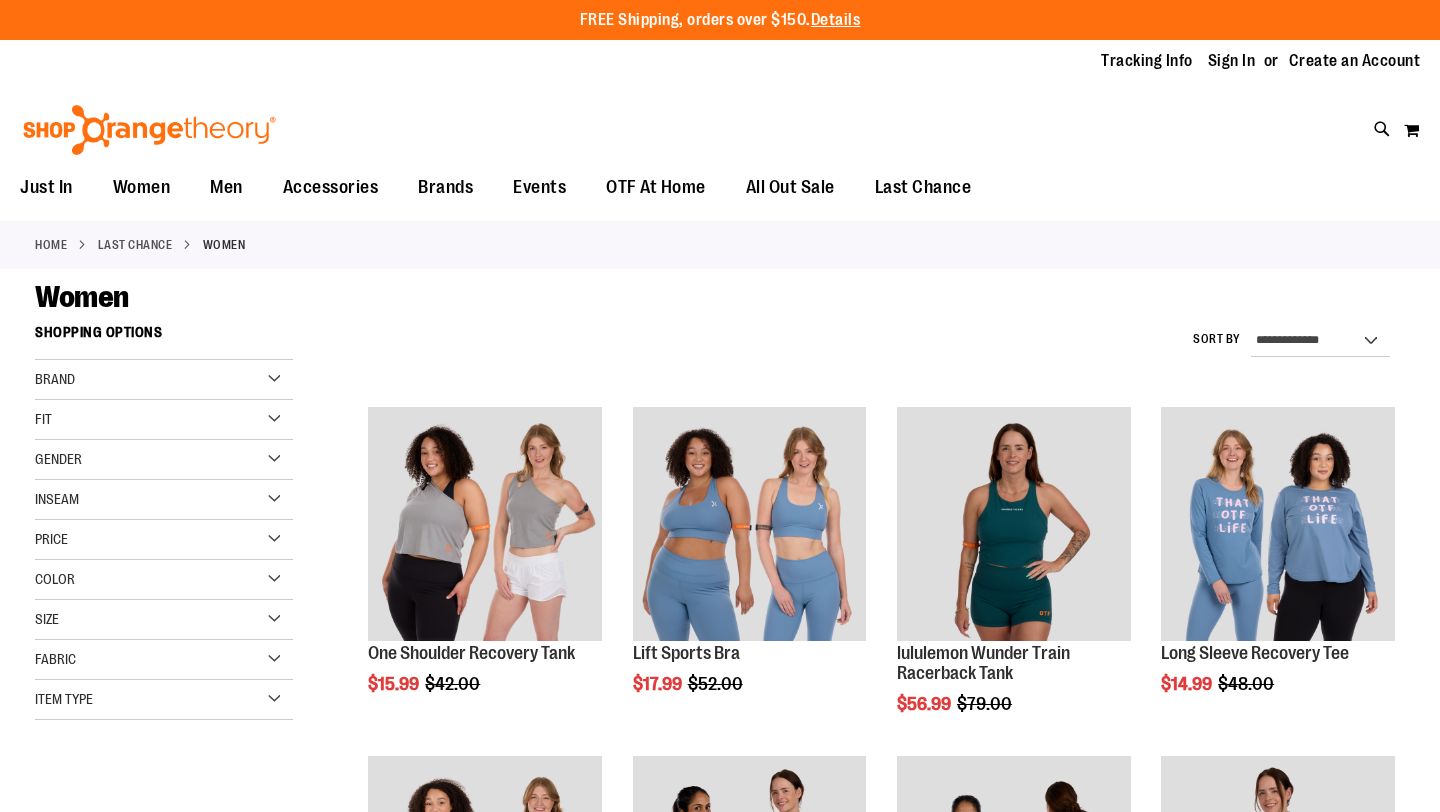 scroll, scrollTop: 0, scrollLeft: 0, axis: both 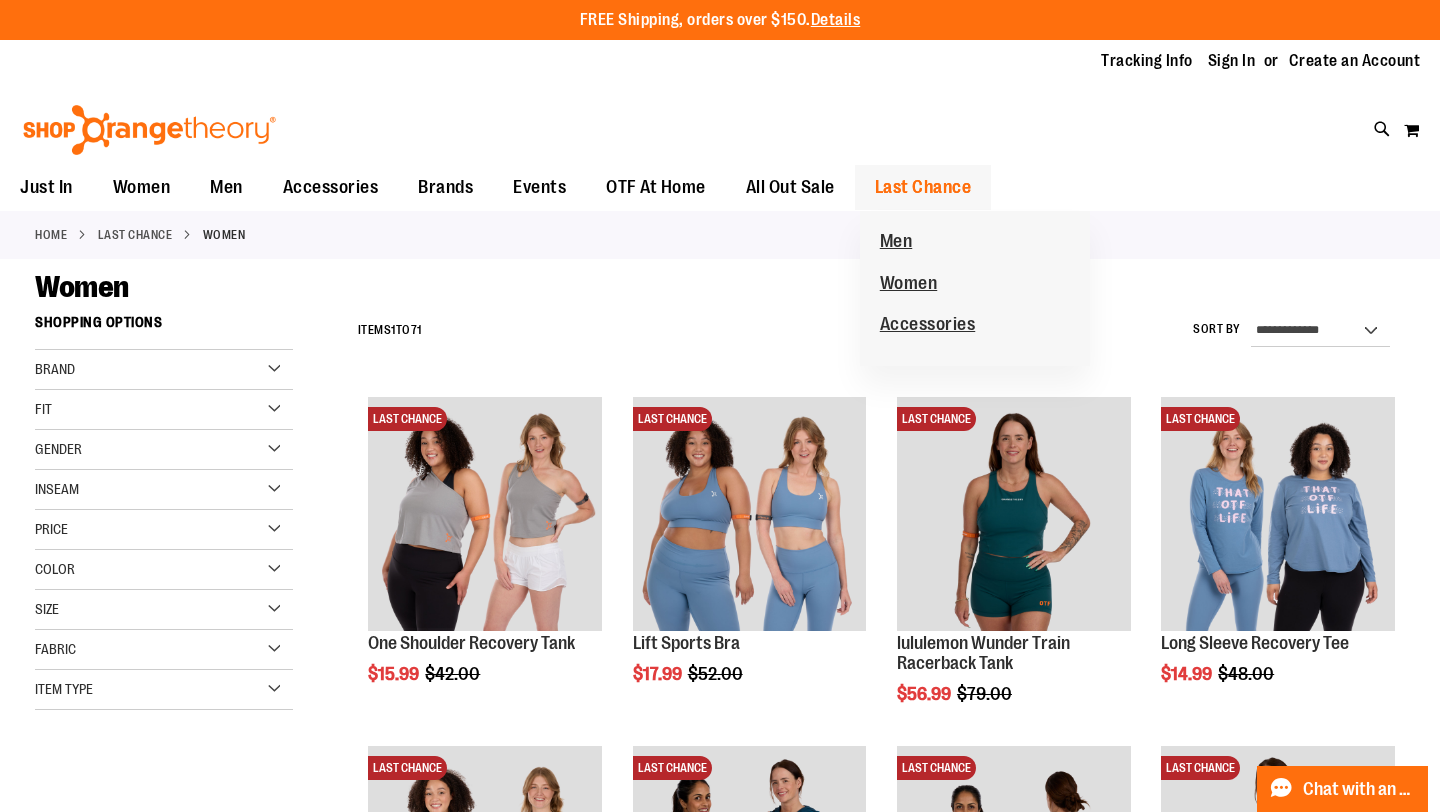 type on "**********" 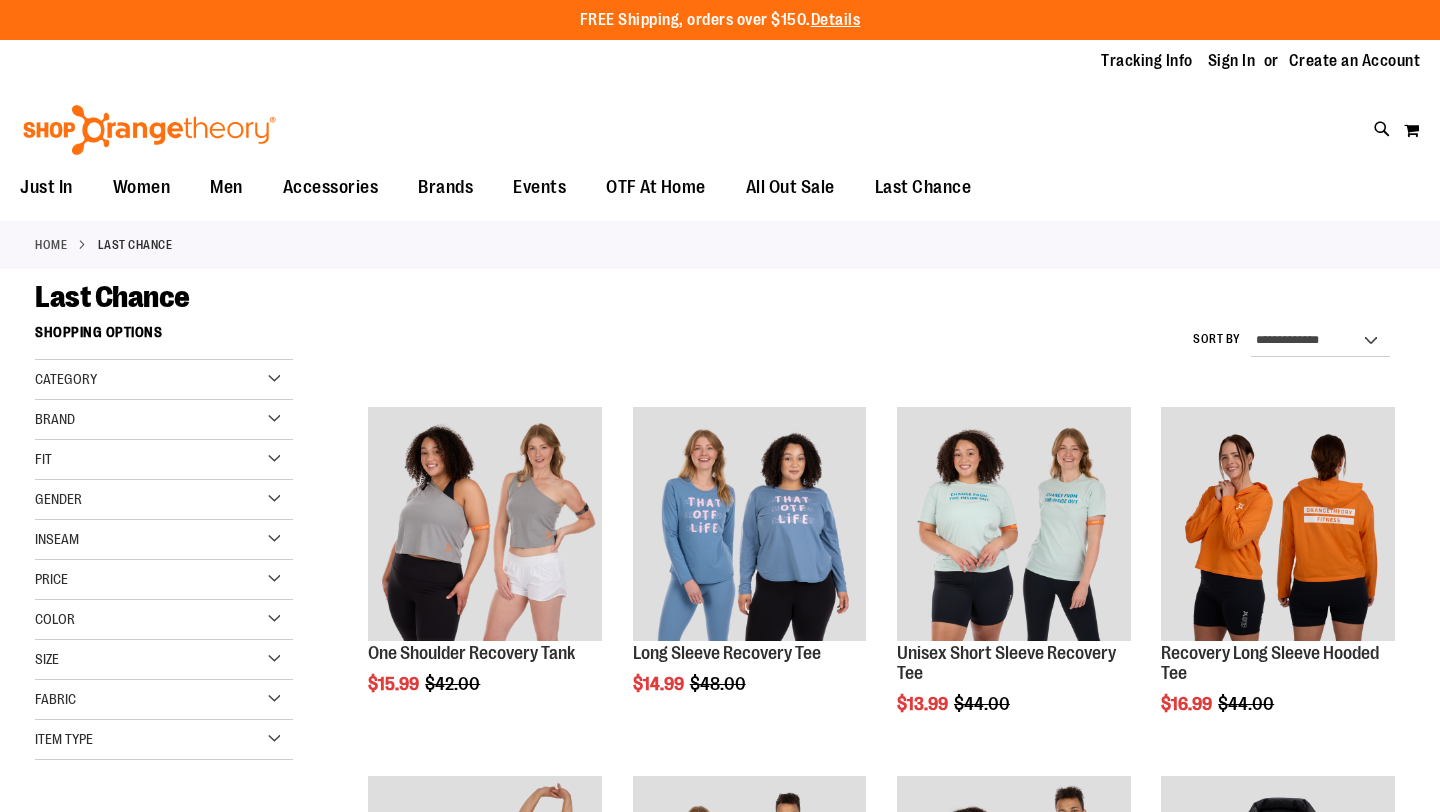scroll, scrollTop: 0, scrollLeft: 0, axis: both 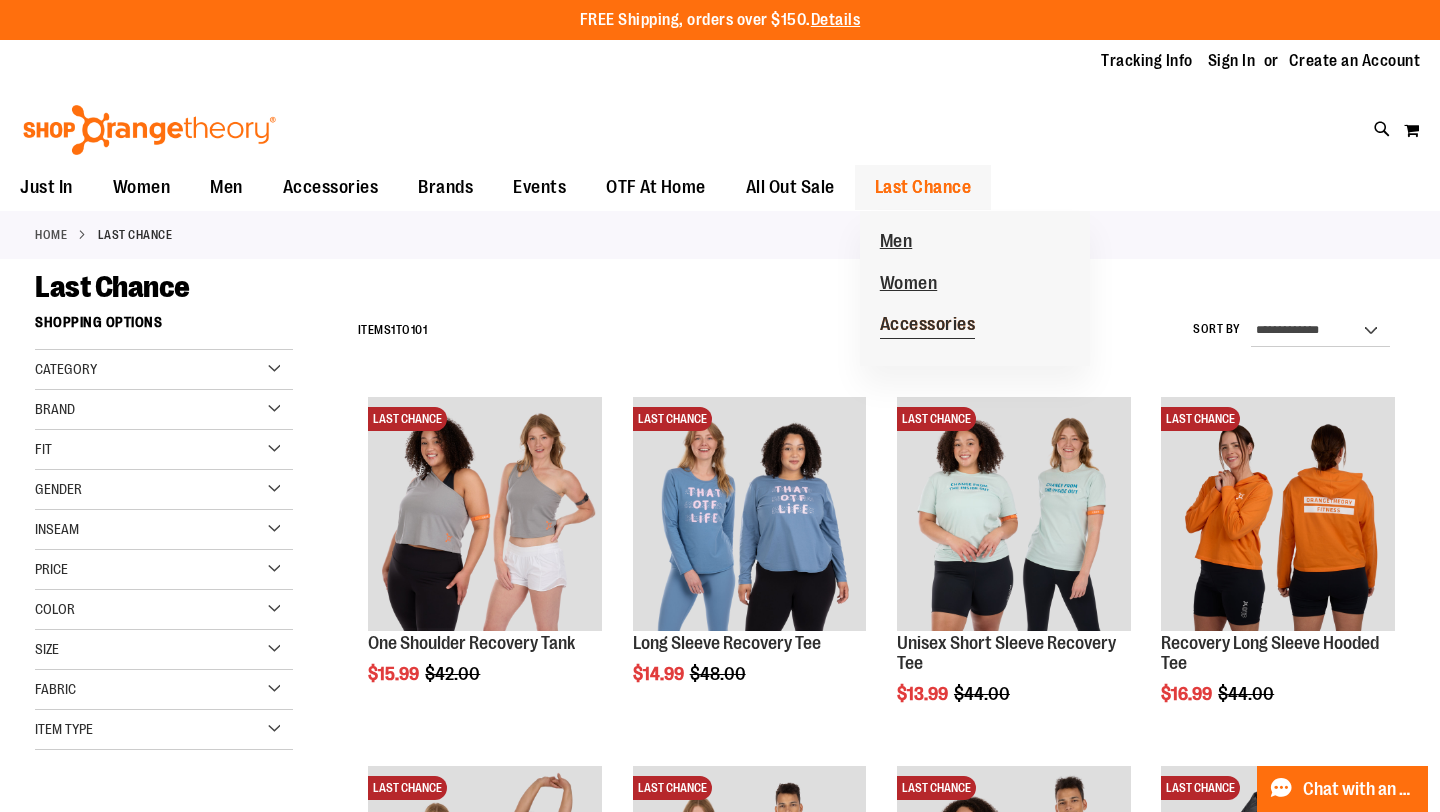 type on "**********" 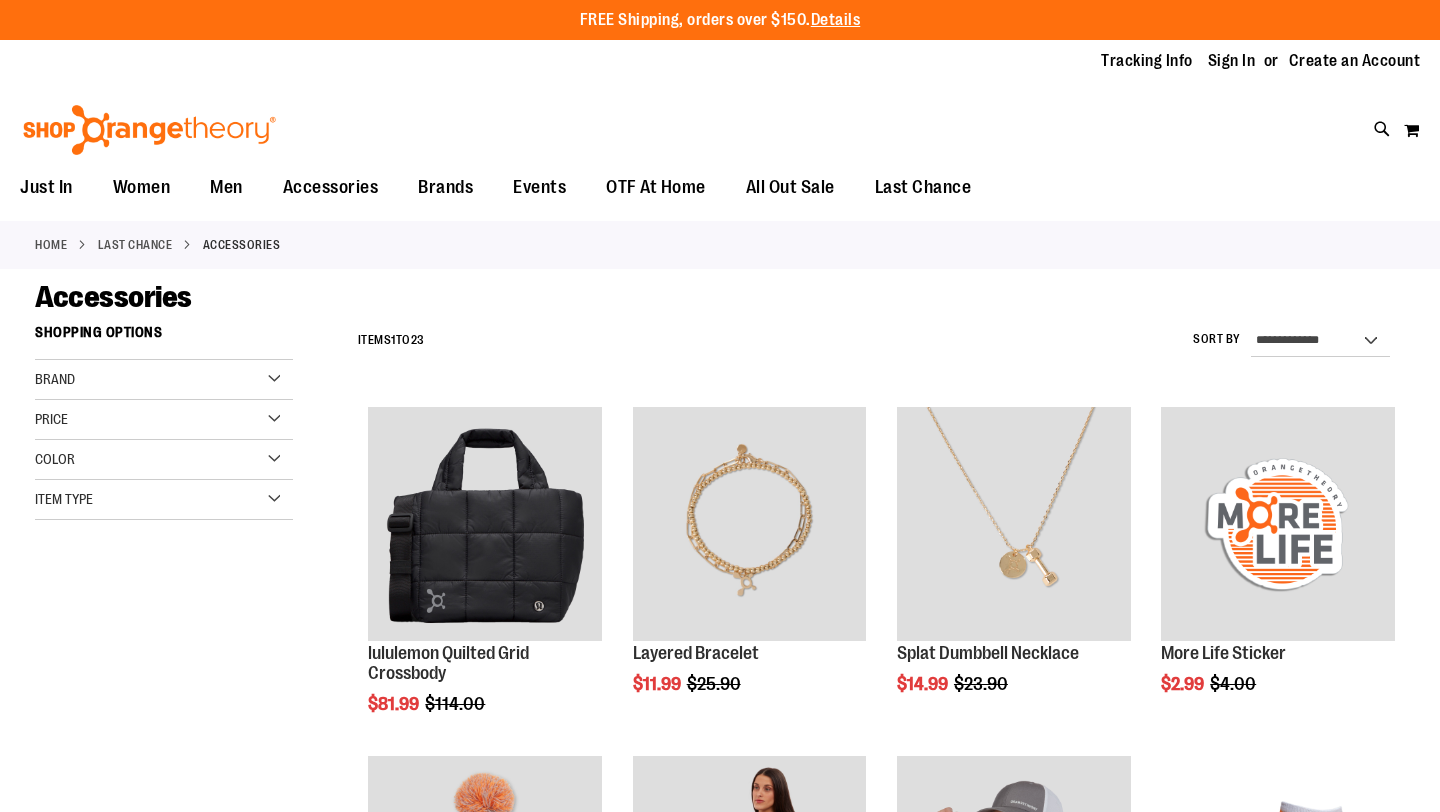 scroll, scrollTop: 0, scrollLeft: 0, axis: both 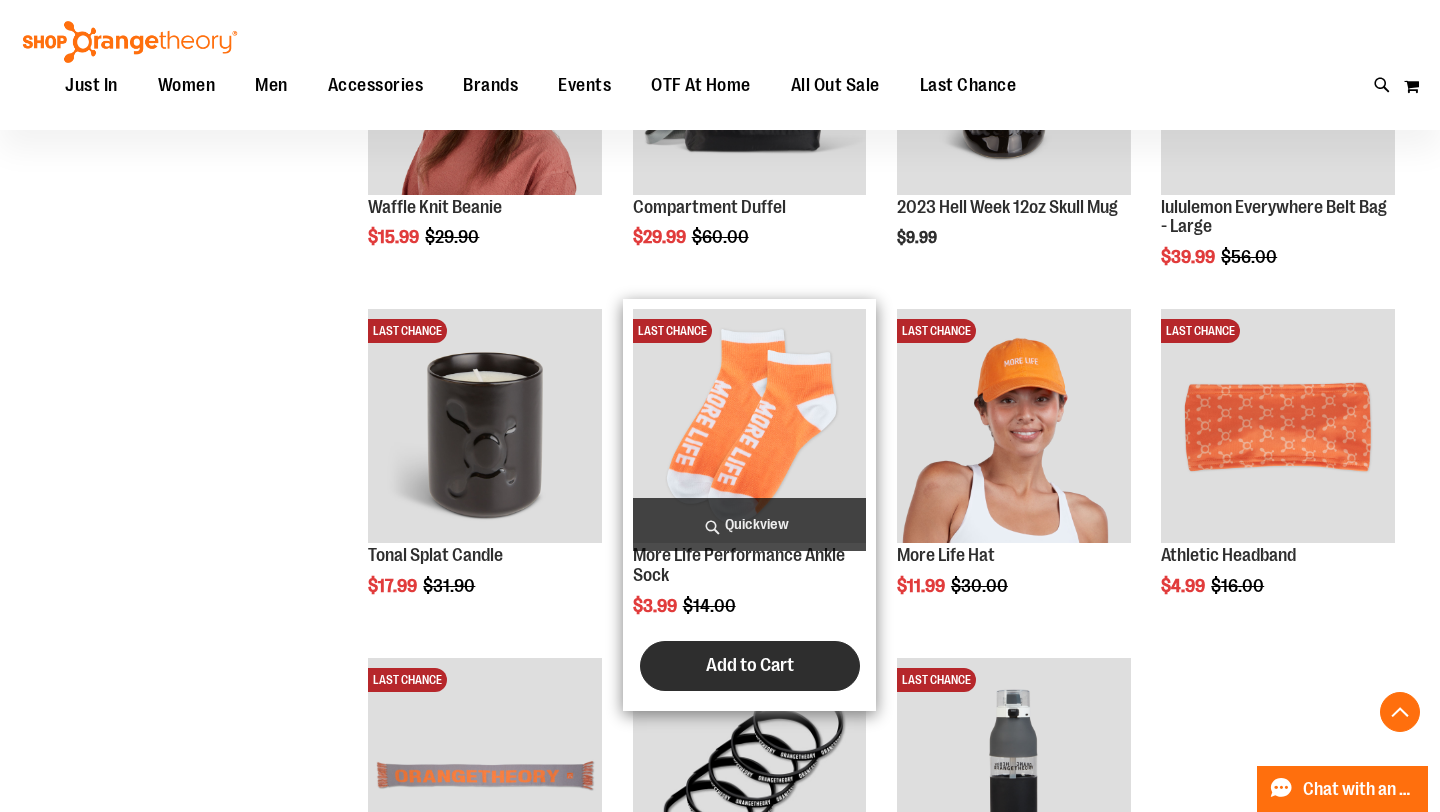 type on "**********" 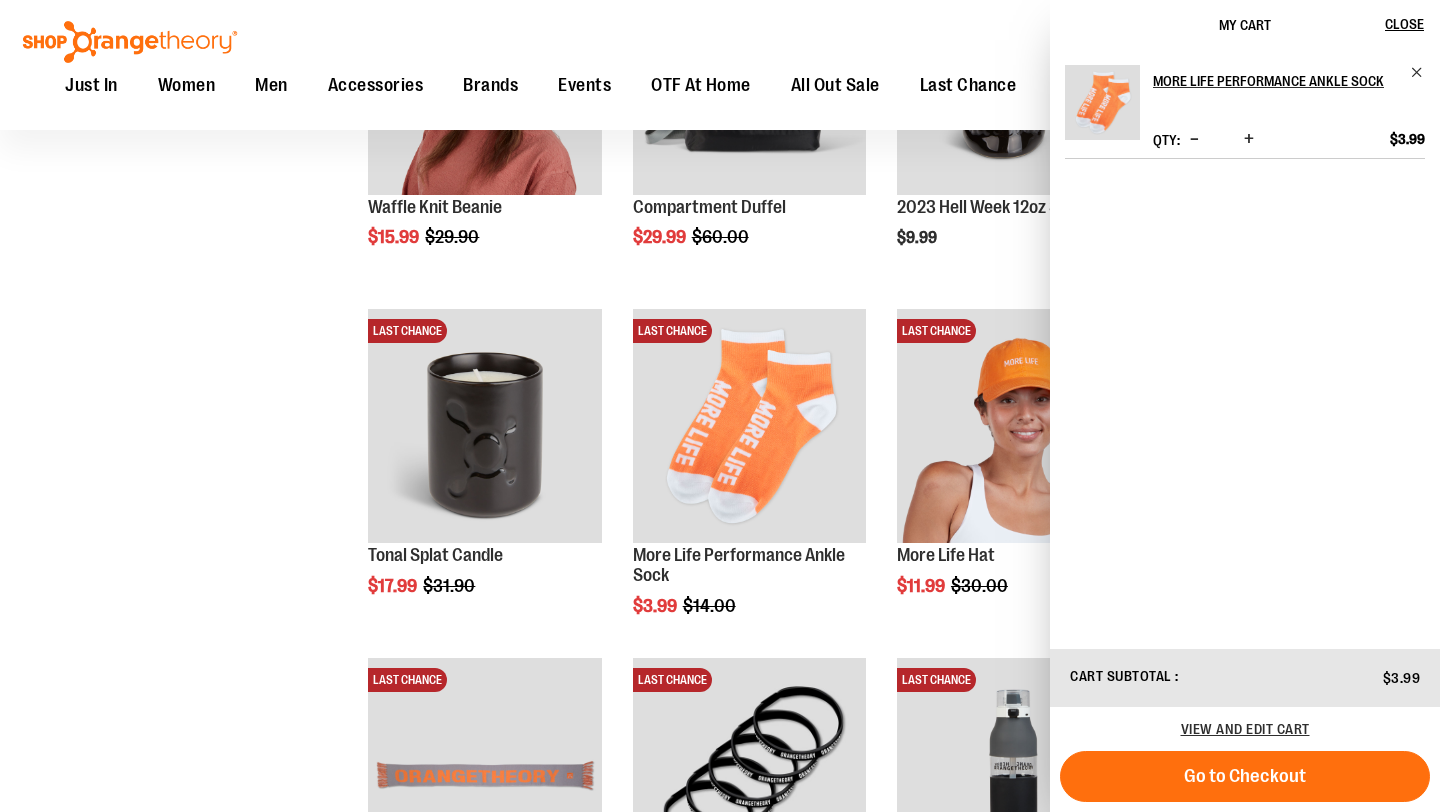 click on "**********" at bounding box center [720, -31] 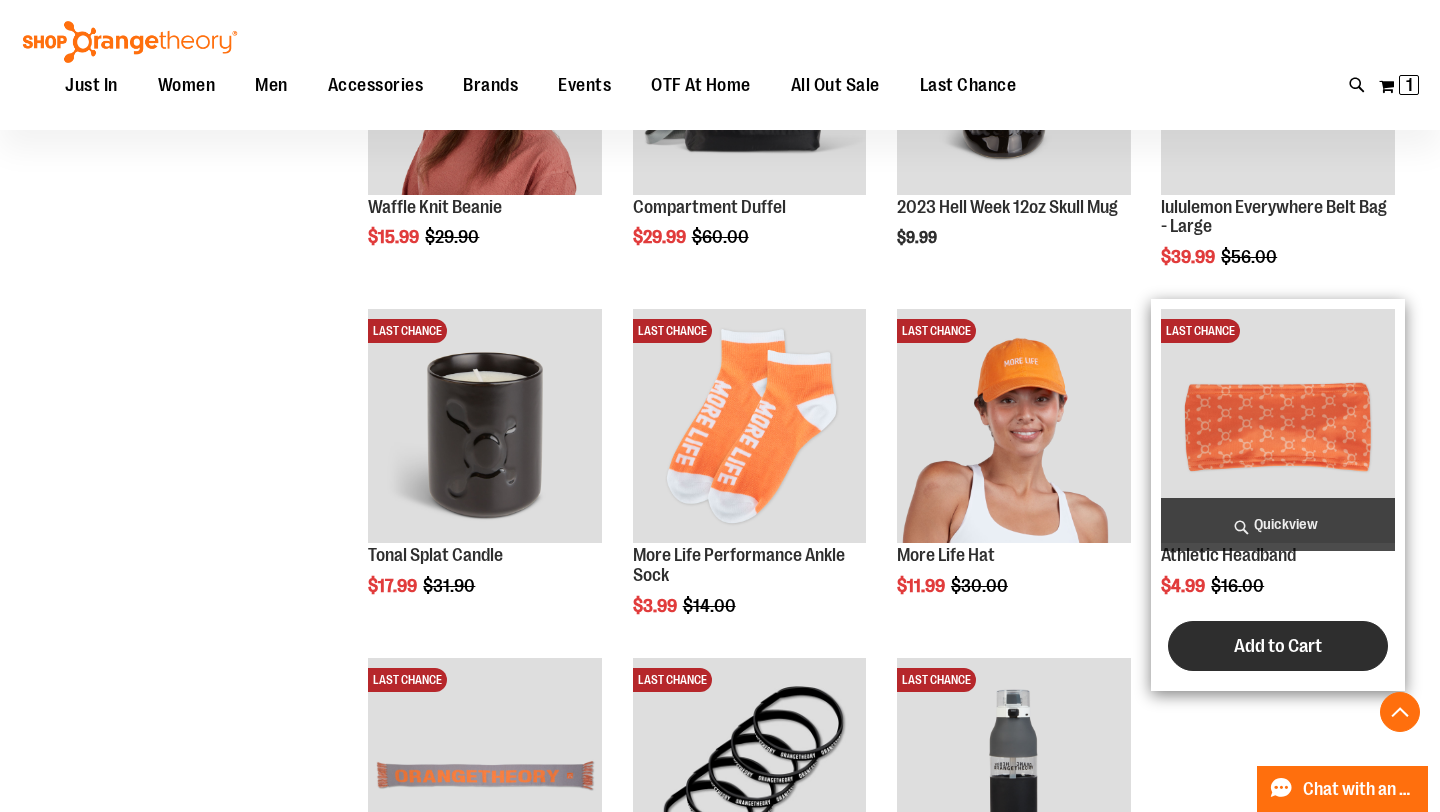click on "Add to Cart" at bounding box center [1278, 646] 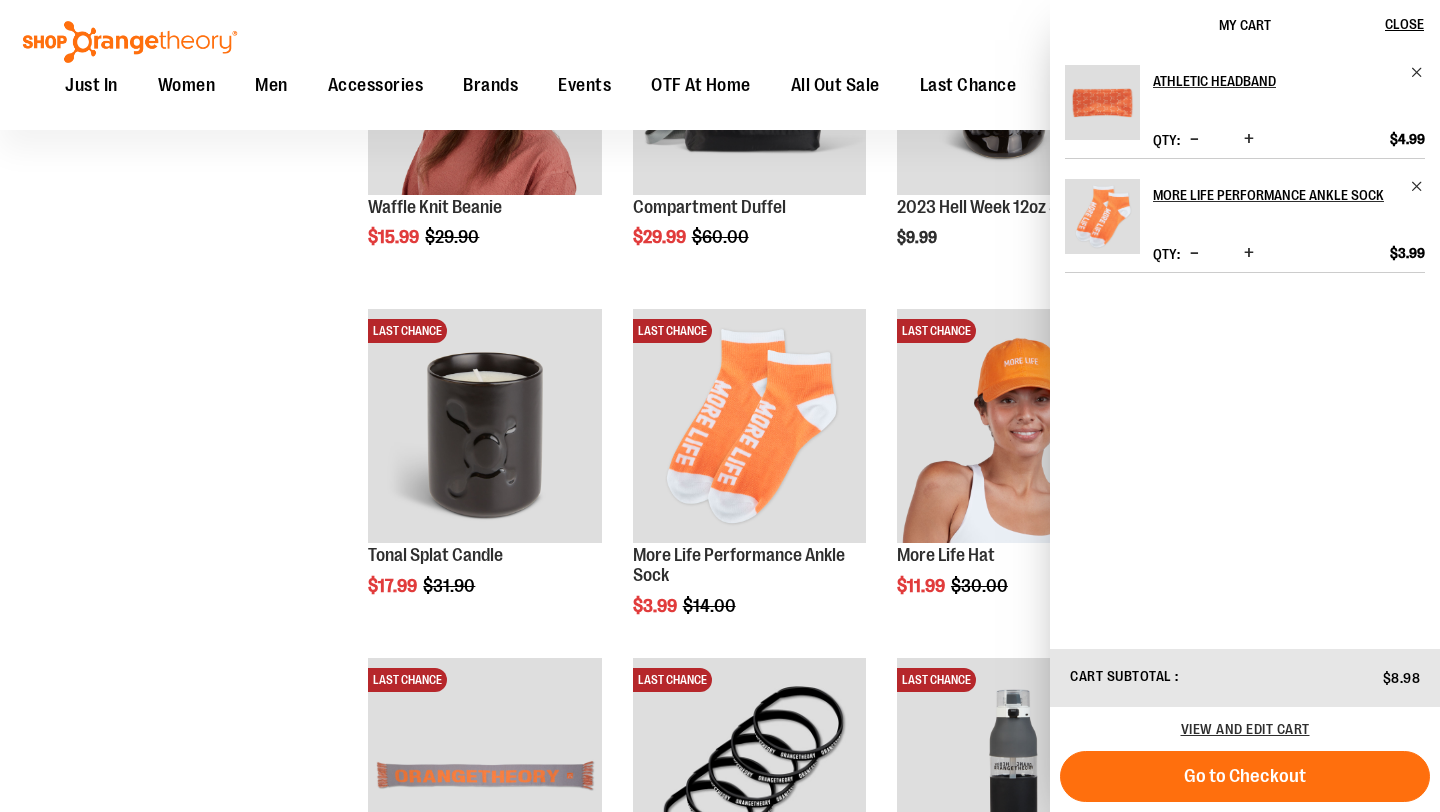 click on "**********" at bounding box center [720, -31] 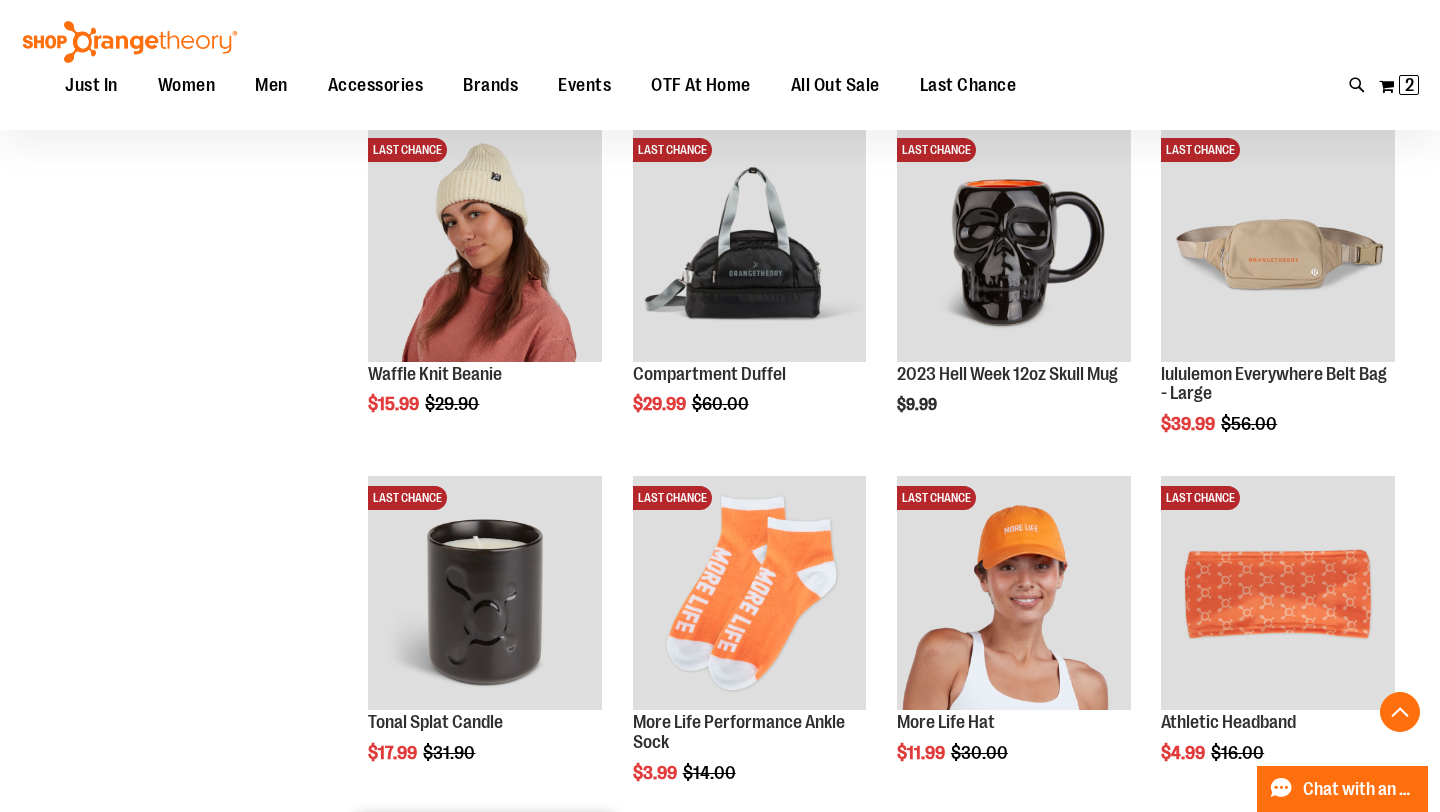 scroll, scrollTop: 1304, scrollLeft: 0, axis: vertical 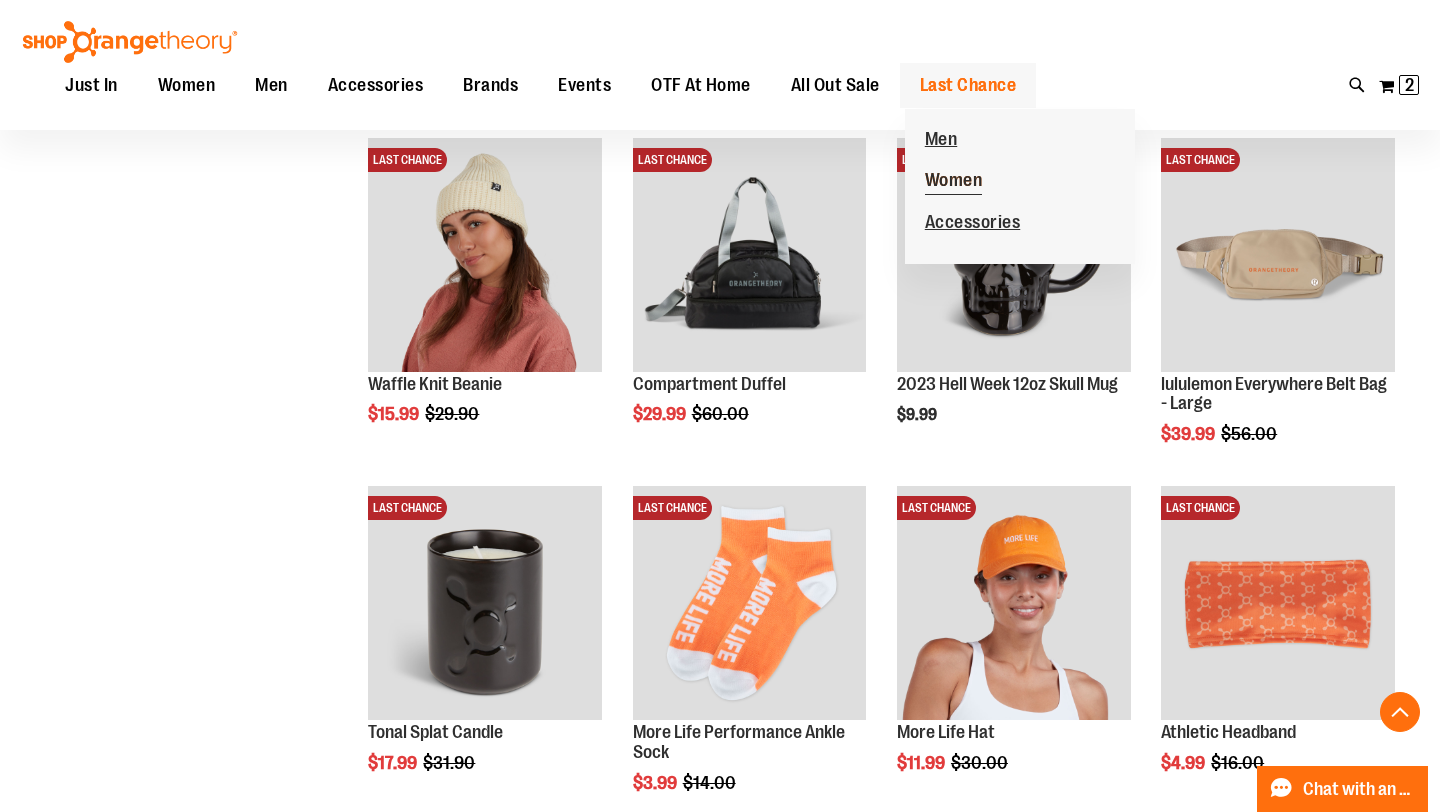 click on "Women" at bounding box center [954, 182] 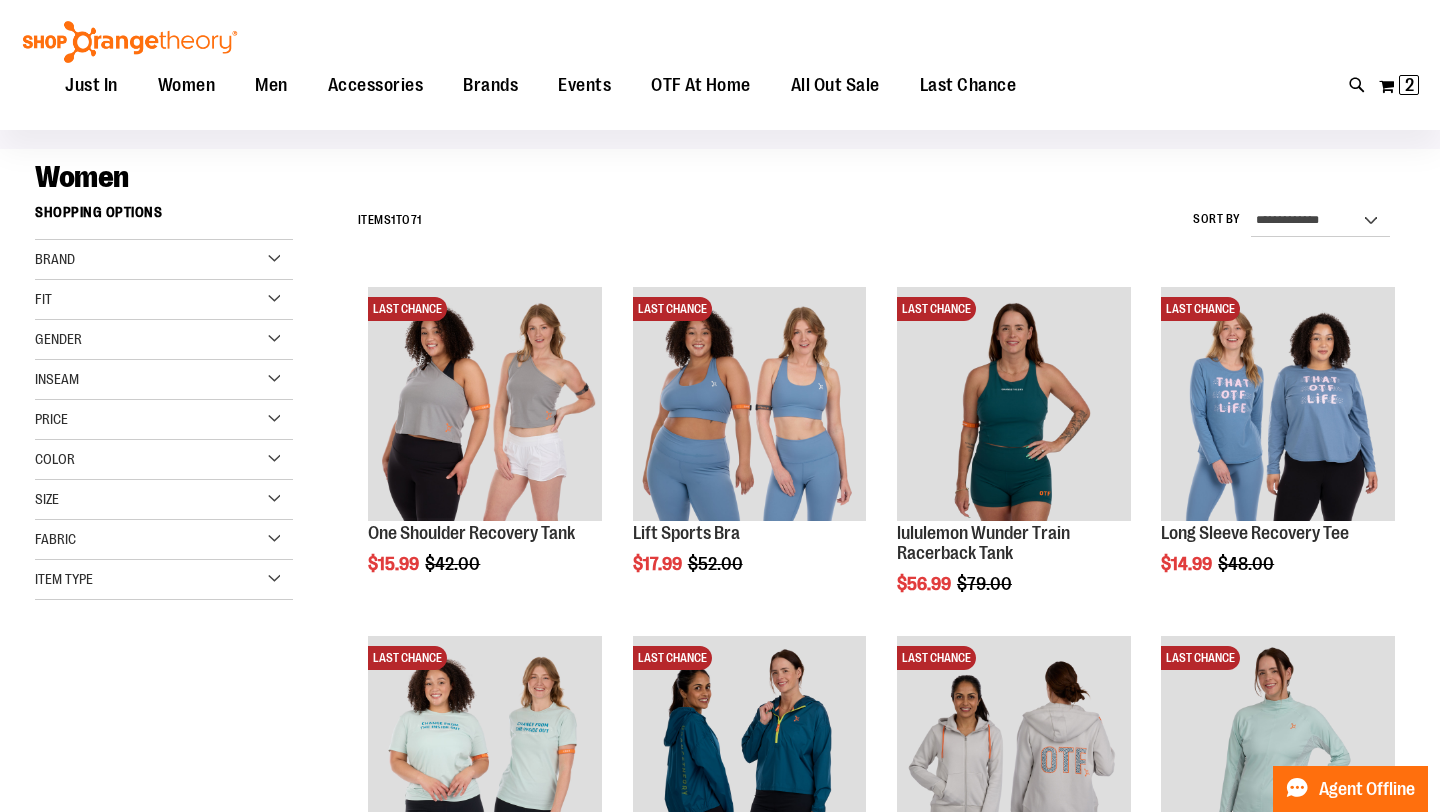 scroll, scrollTop: 110, scrollLeft: 0, axis: vertical 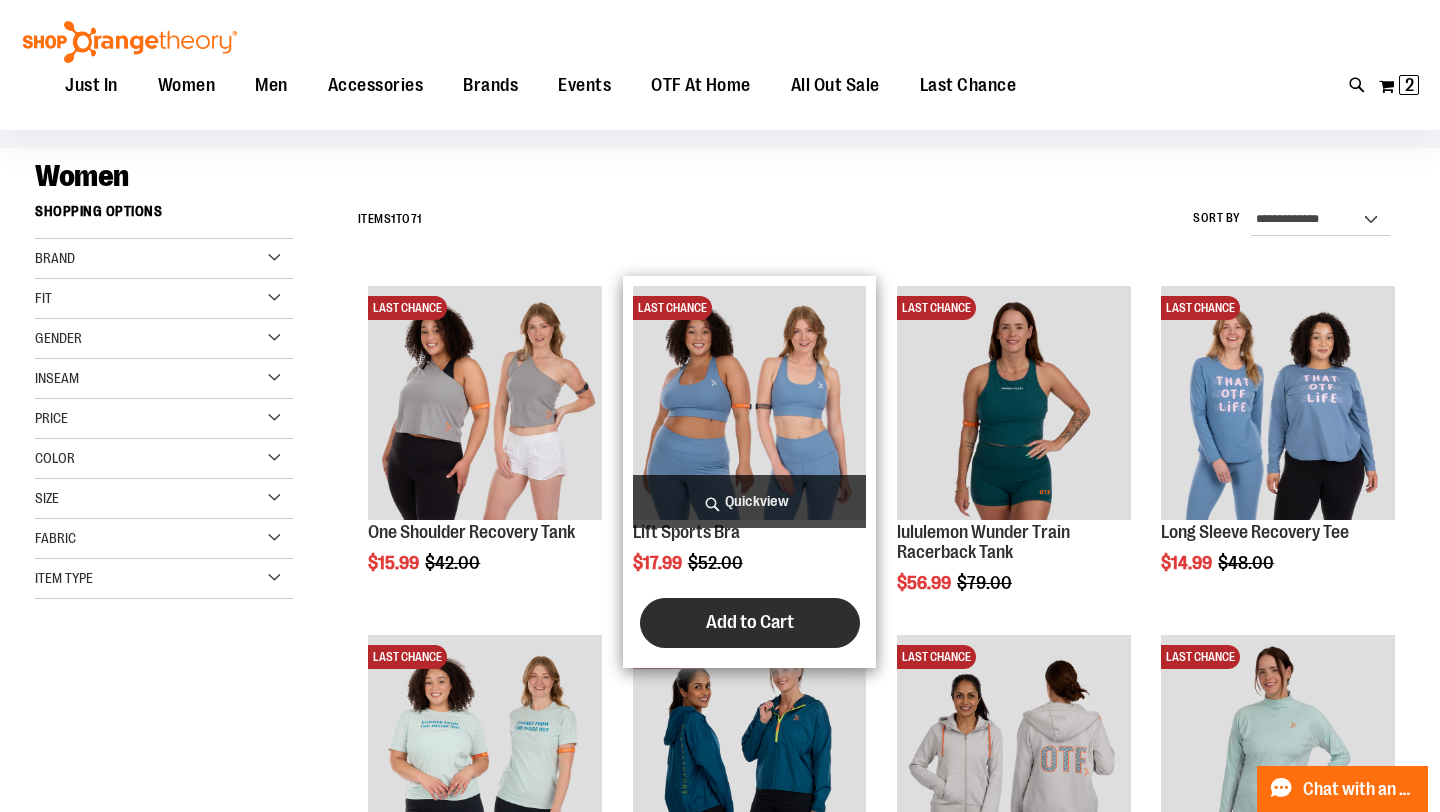 type on "**********" 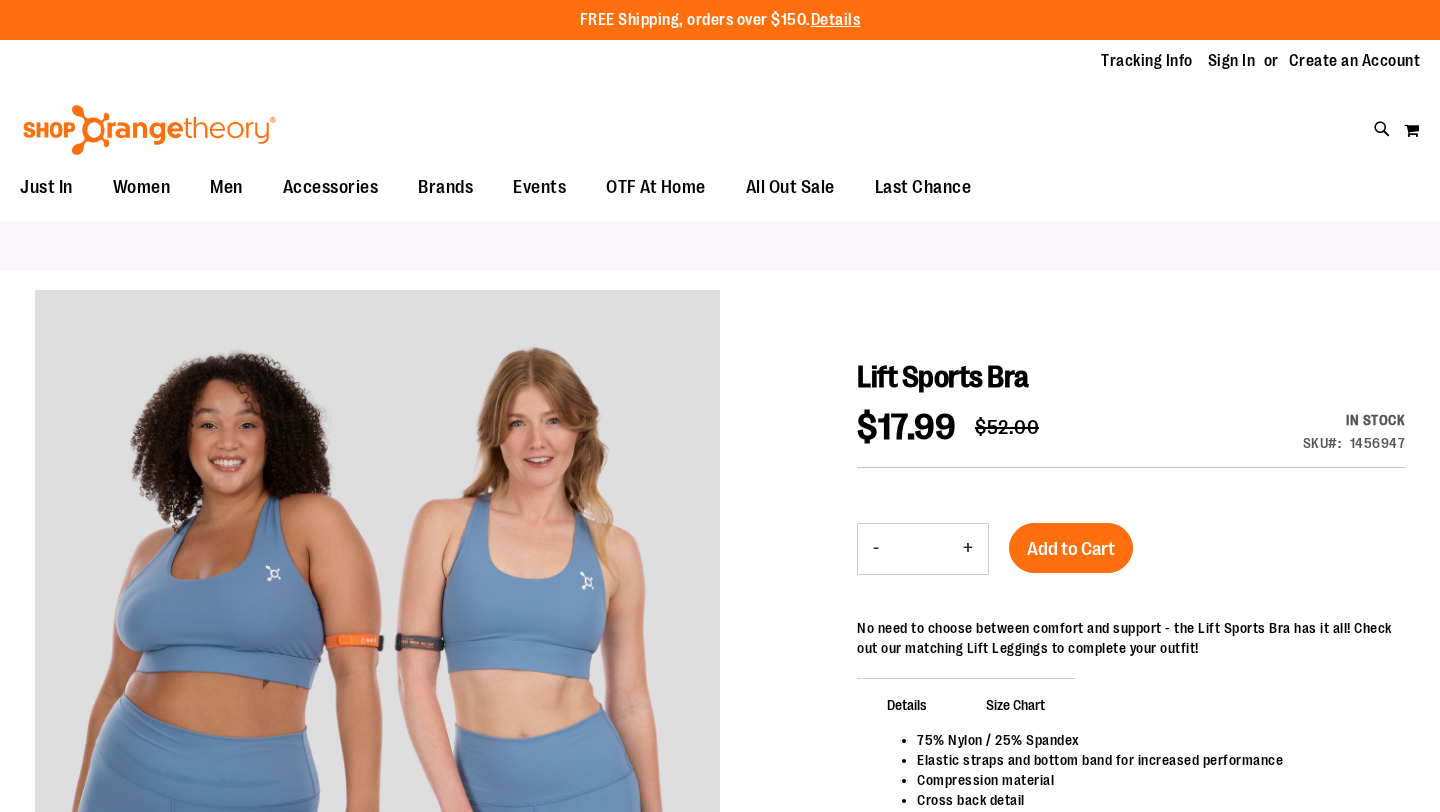 scroll, scrollTop: 0, scrollLeft: 0, axis: both 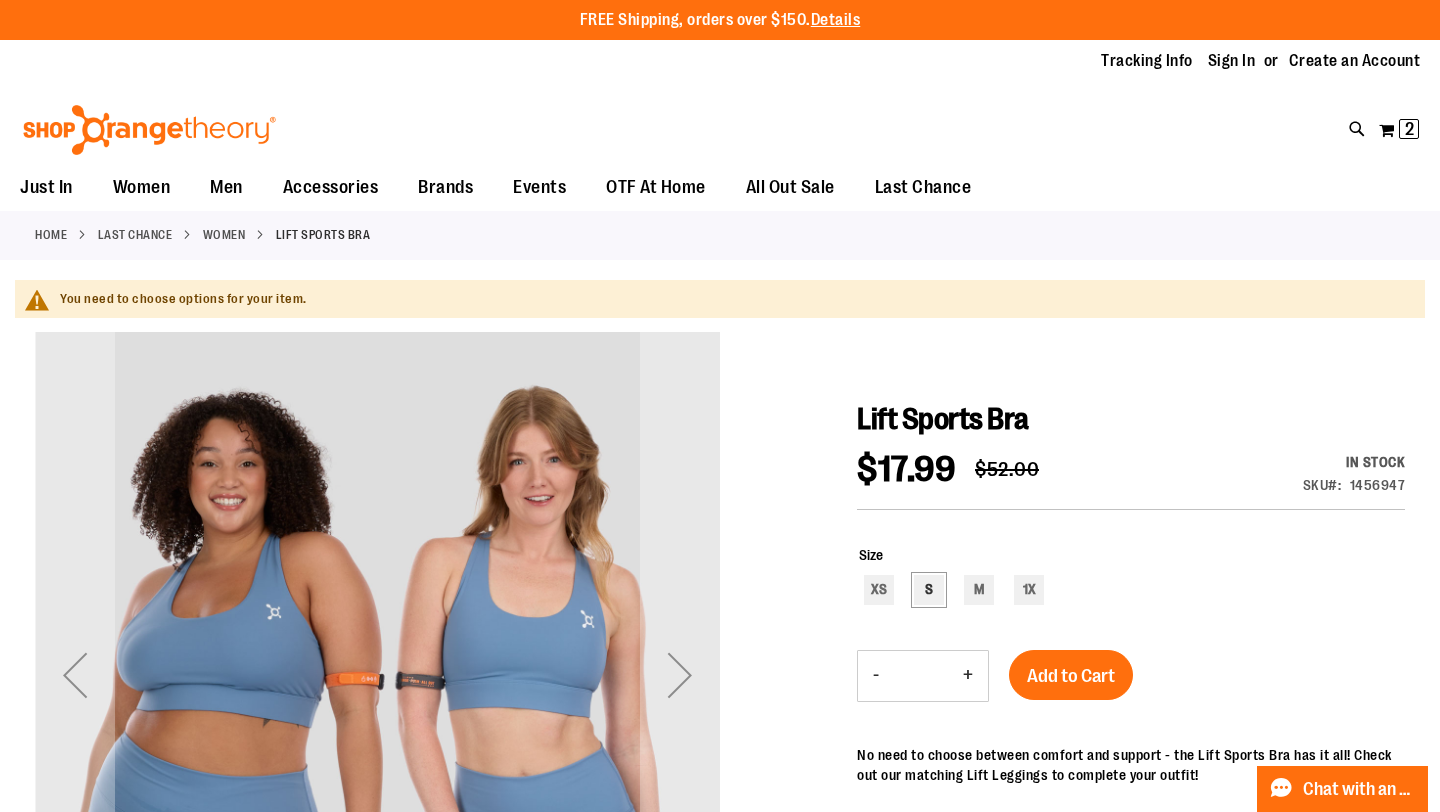 type on "**********" 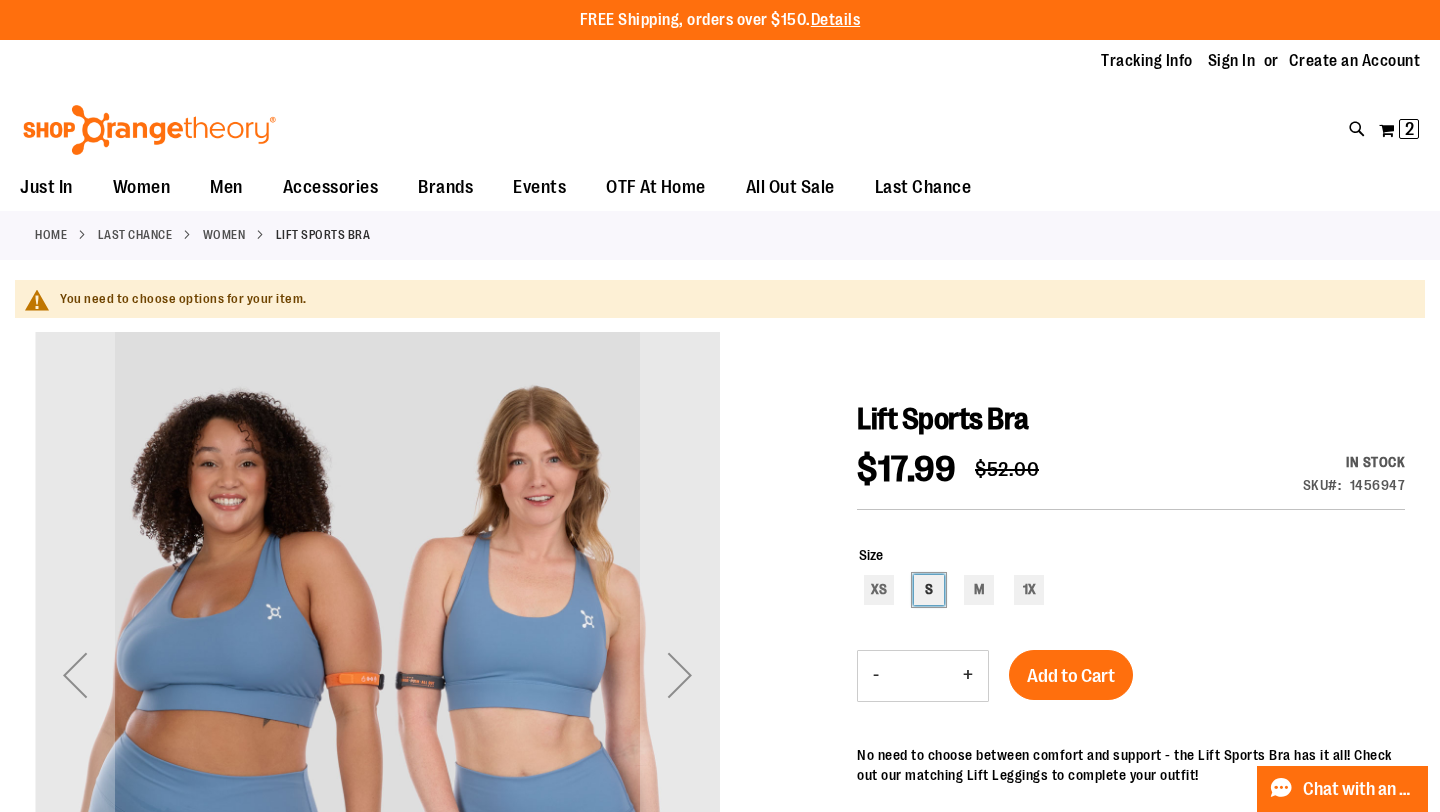 click on "S" at bounding box center [929, 590] 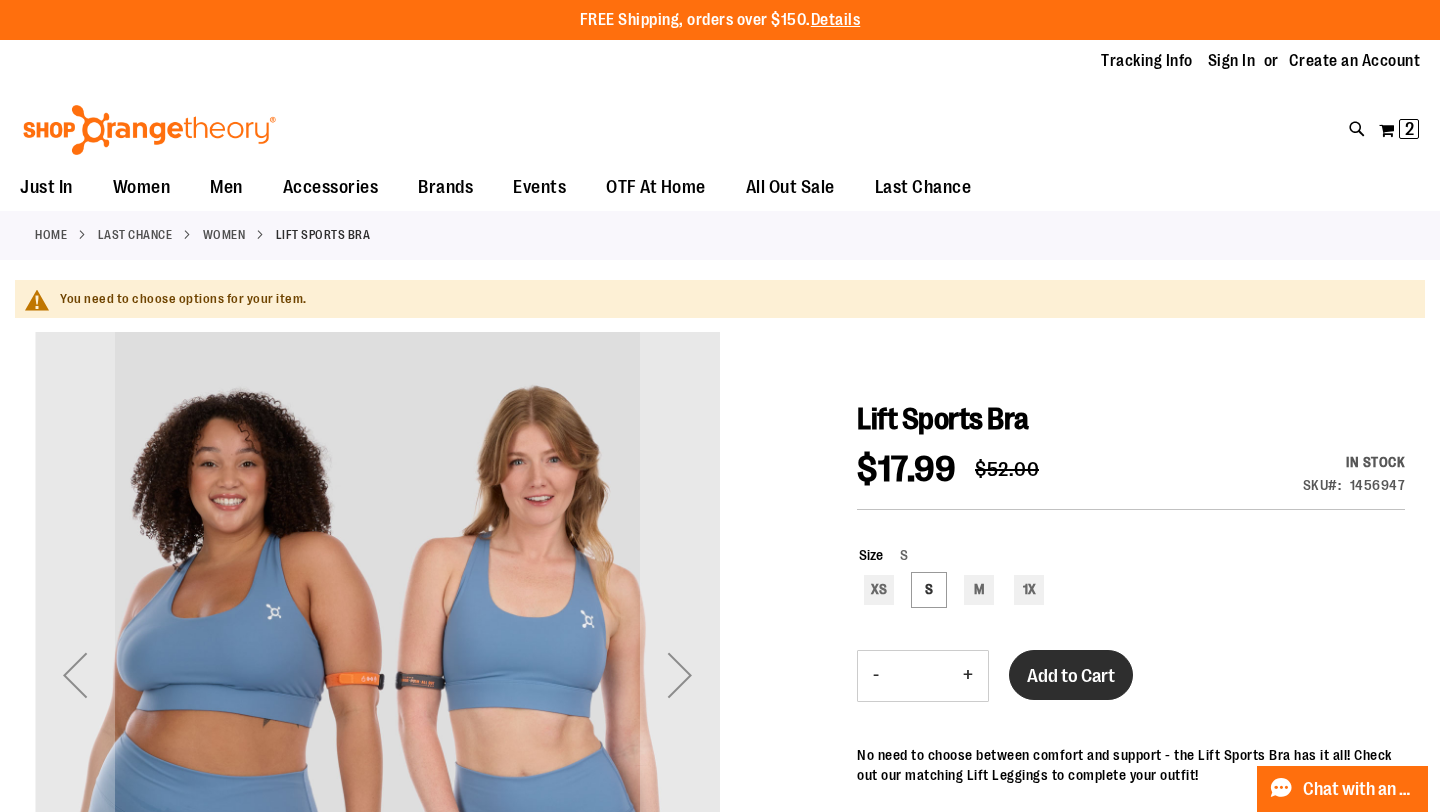 click on "Add to Cart" at bounding box center (1071, 675) 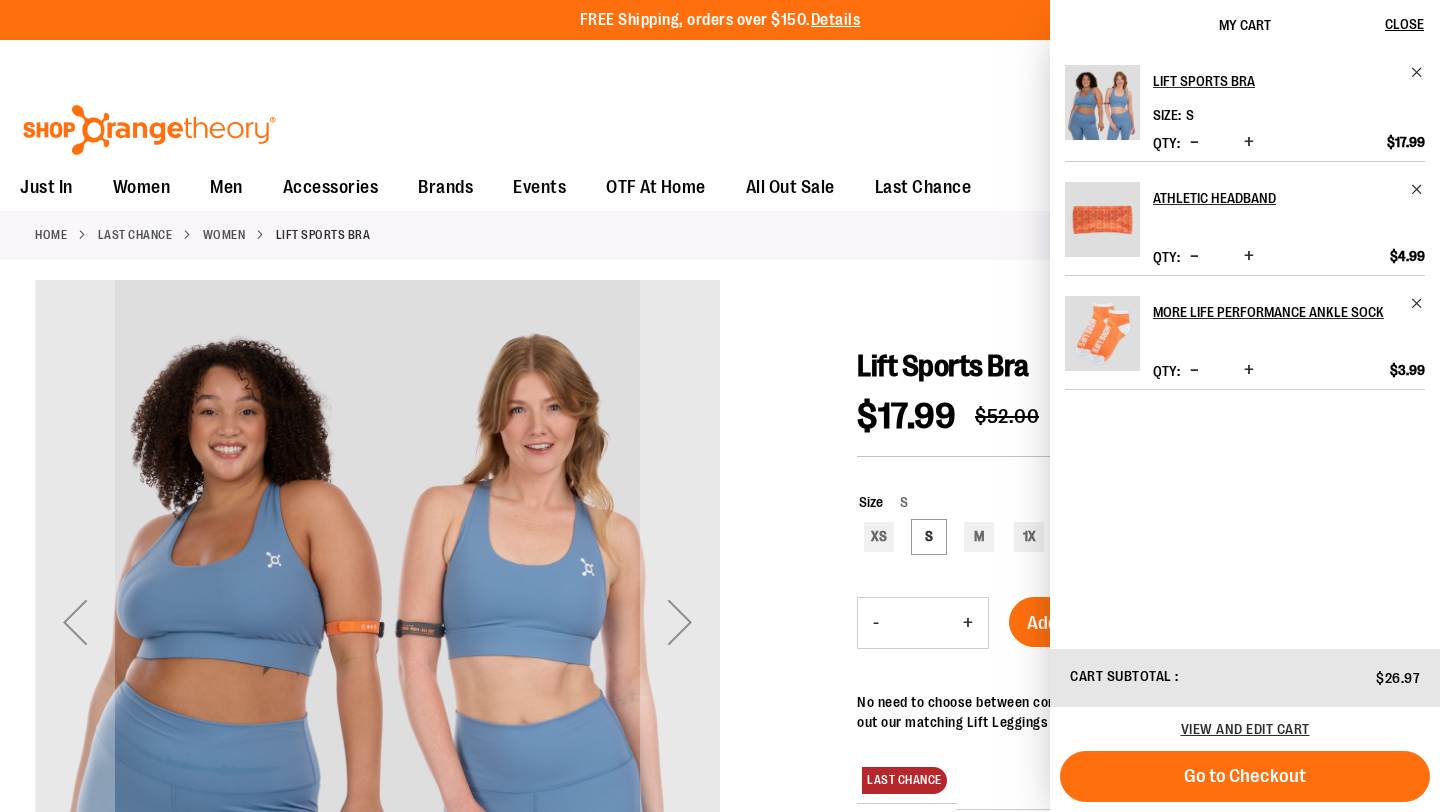 click on "Home
Last Chance
Women
Lift Sports Bra" at bounding box center (720, 235) 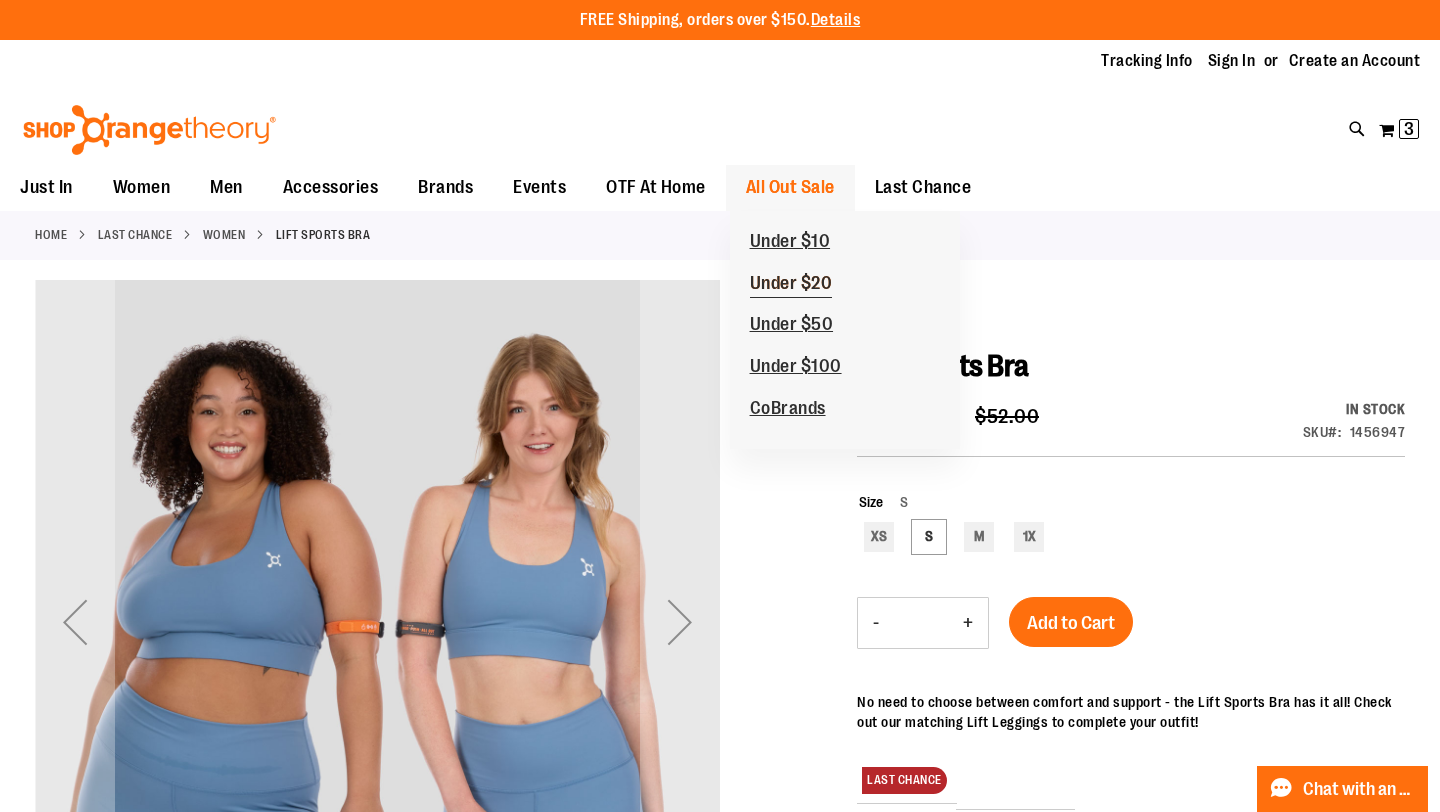 click on "Under $20" at bounding box center (791, 285) 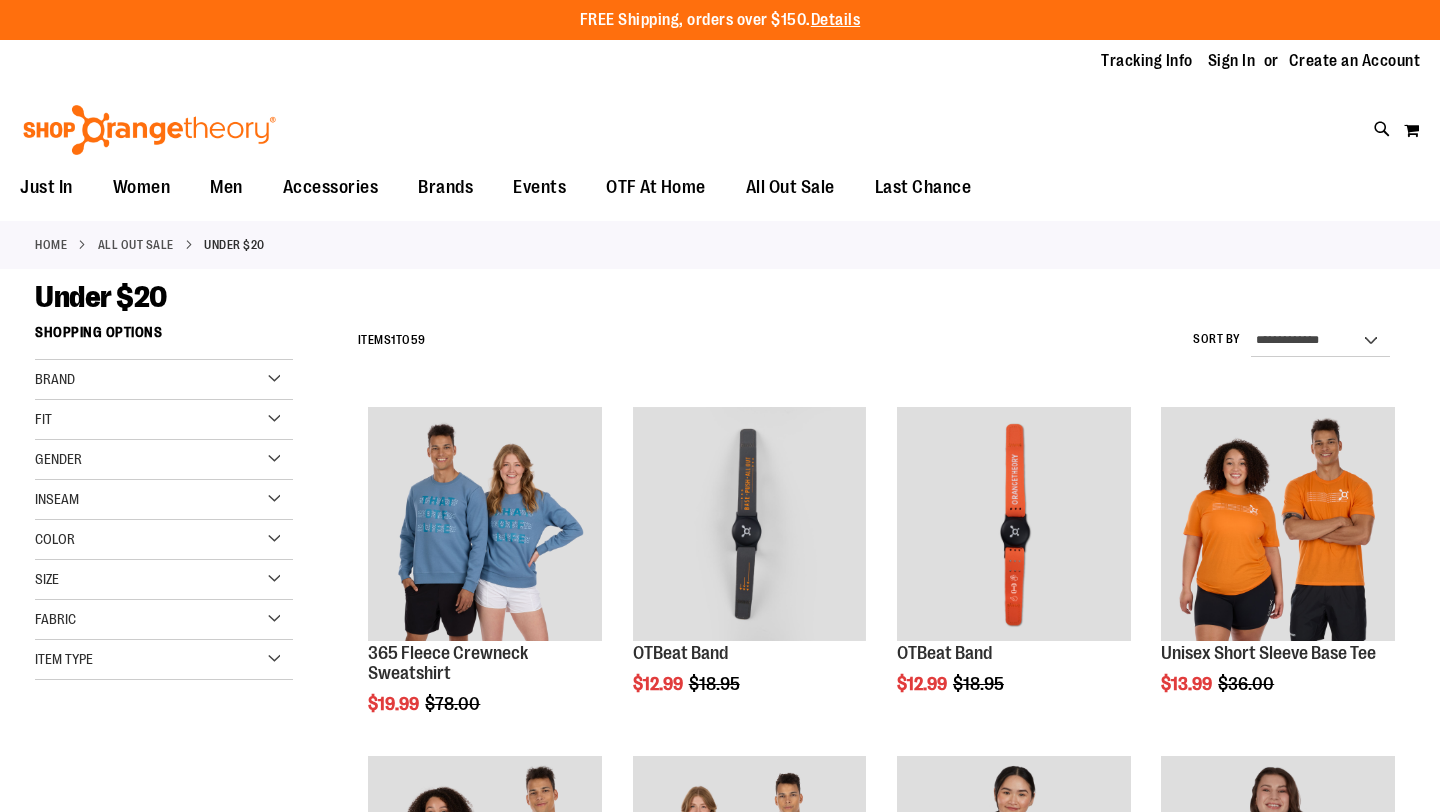 scroll, scrollTop: 0, scrollLeft: 0, axis: both 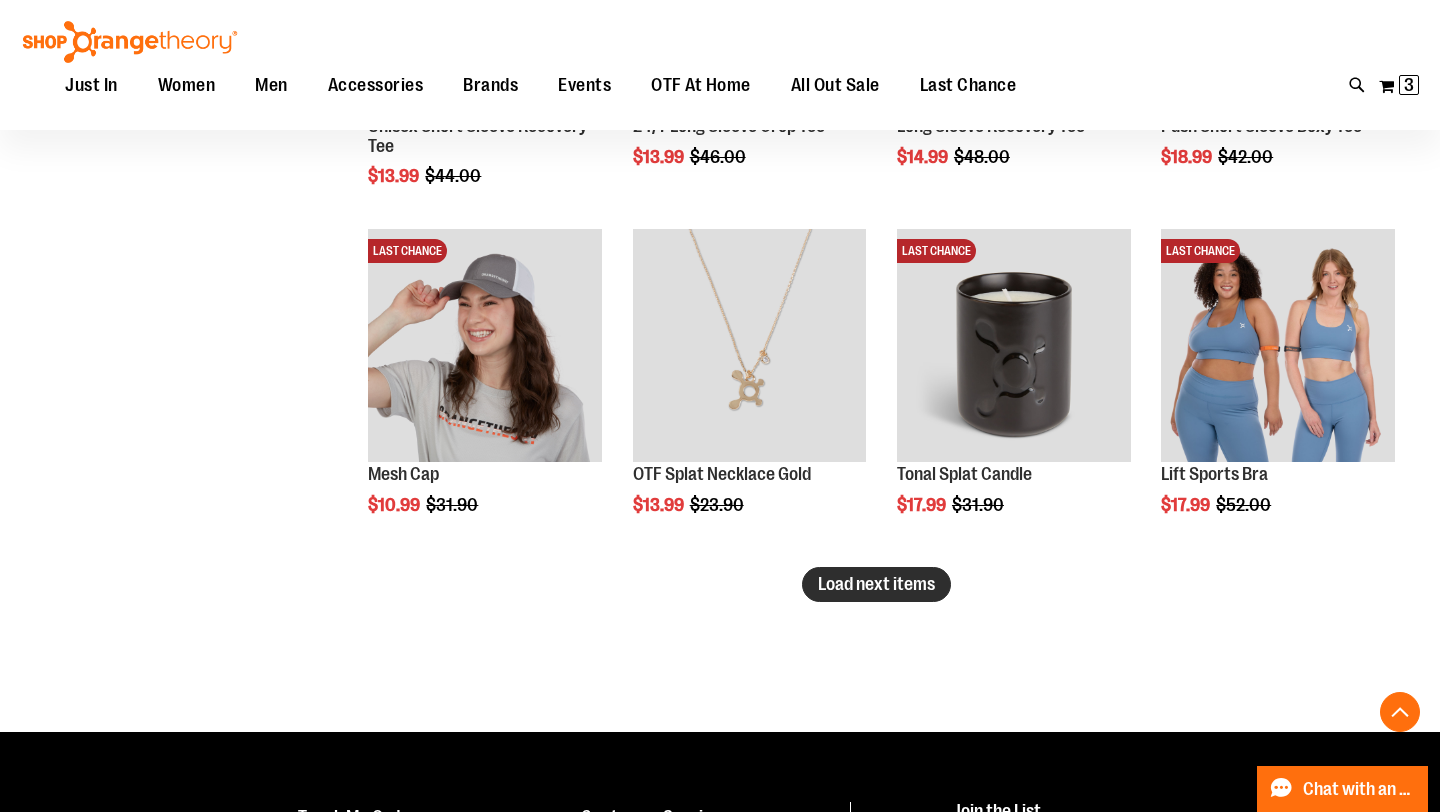 type on "**********" 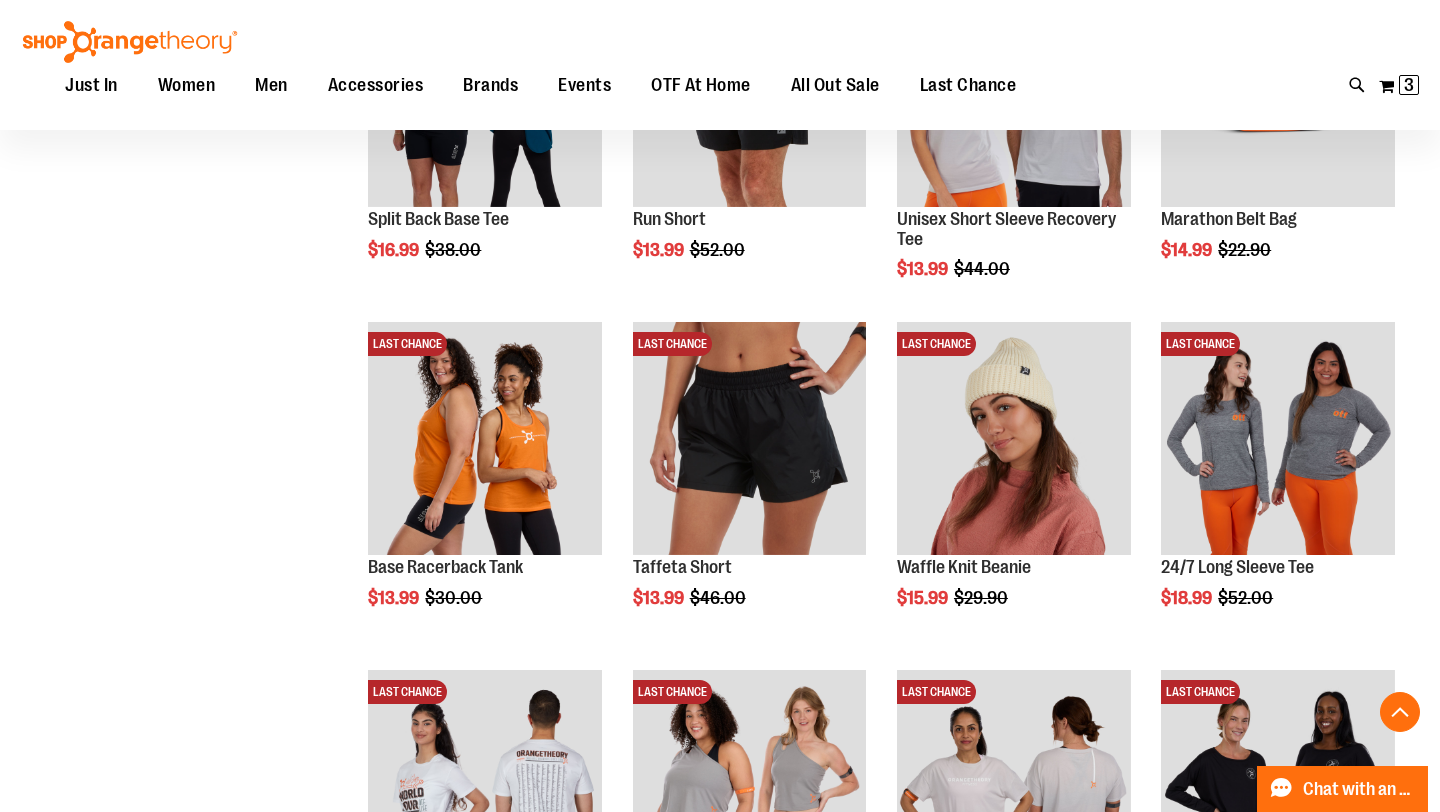 scroll, scrollTop: 3561, scrollLeft: 0, axis: vertical 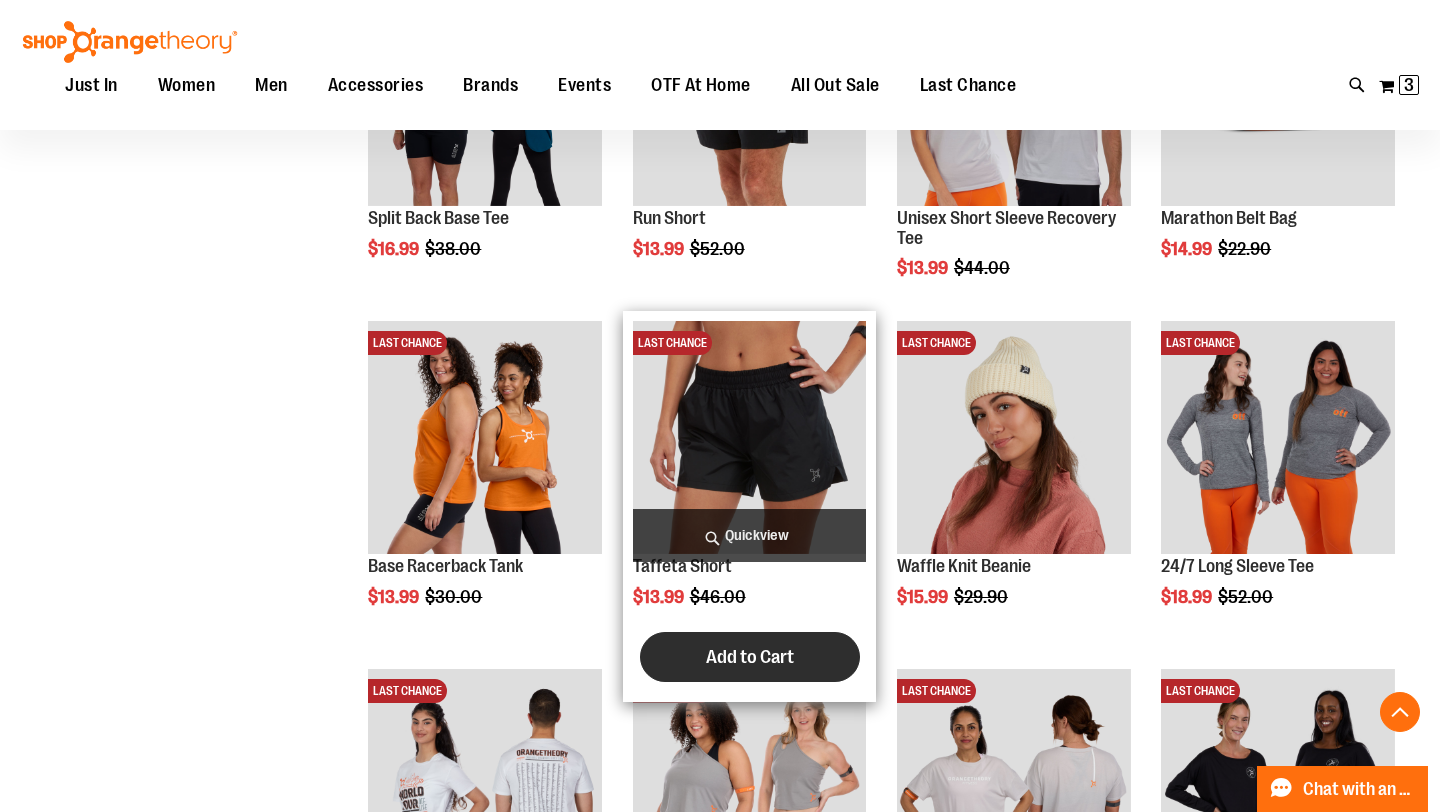 click on "Add to Cart" at bounding box center (750, 657) 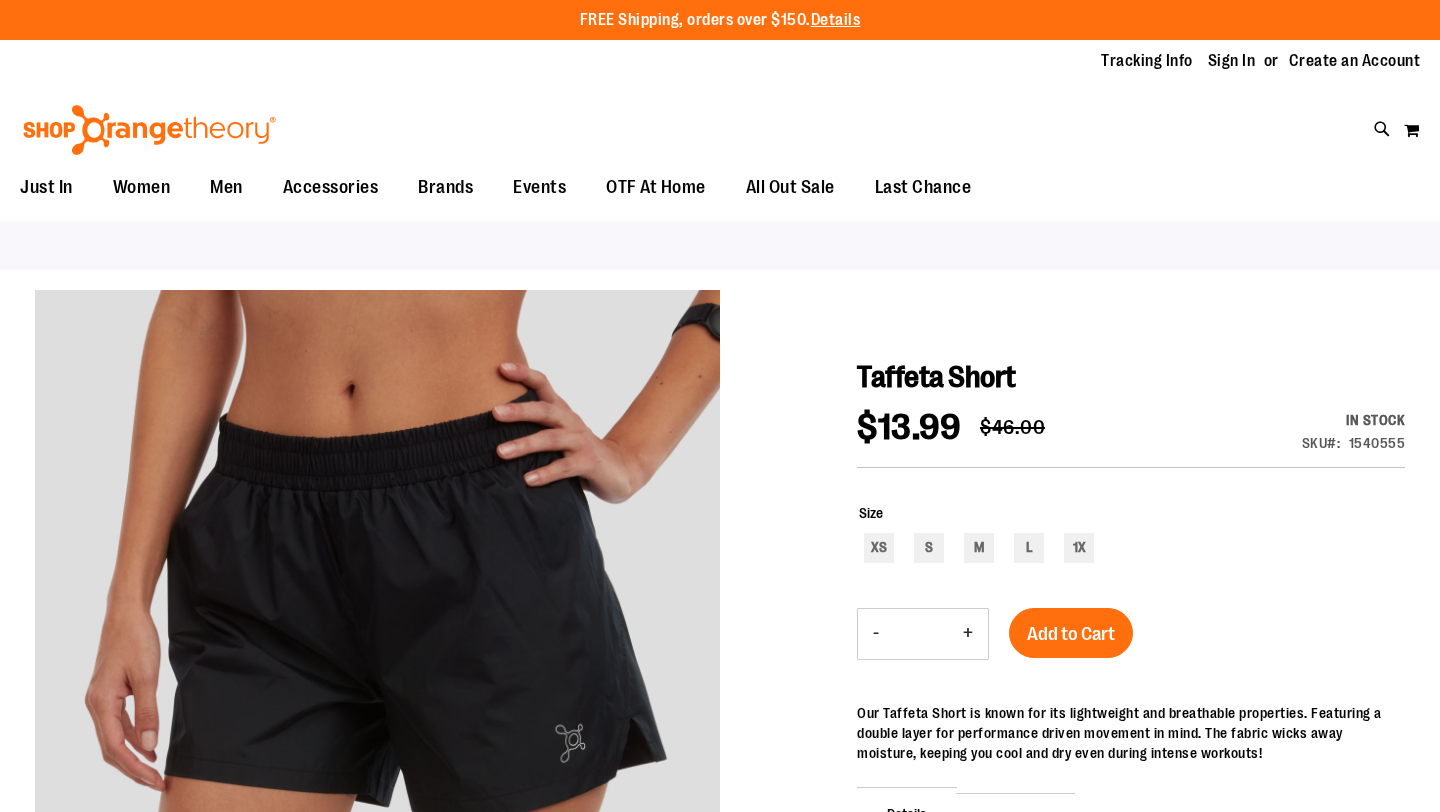 scroll, scrollTop: 0, scrollLeft: 0, axis: both 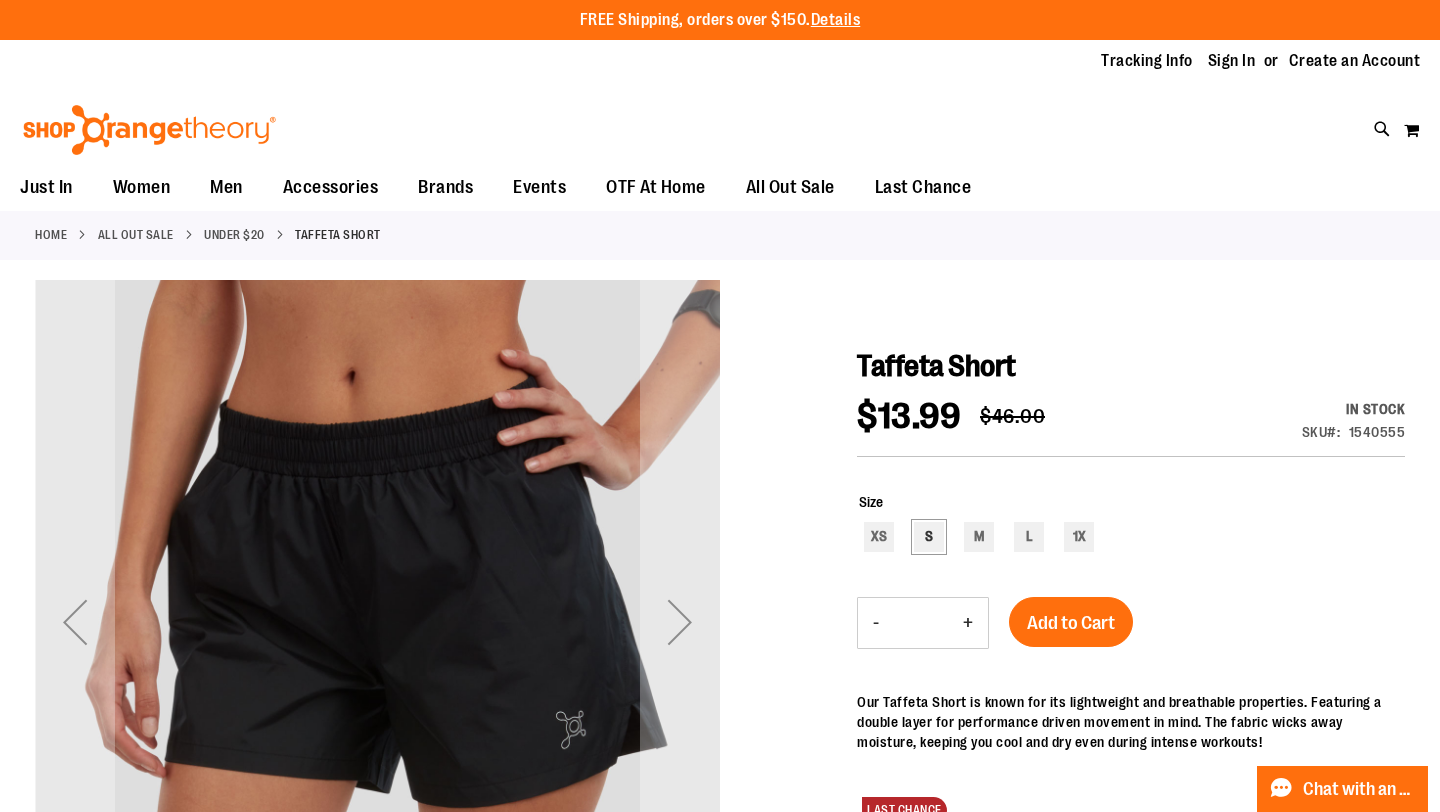 type on "**********" 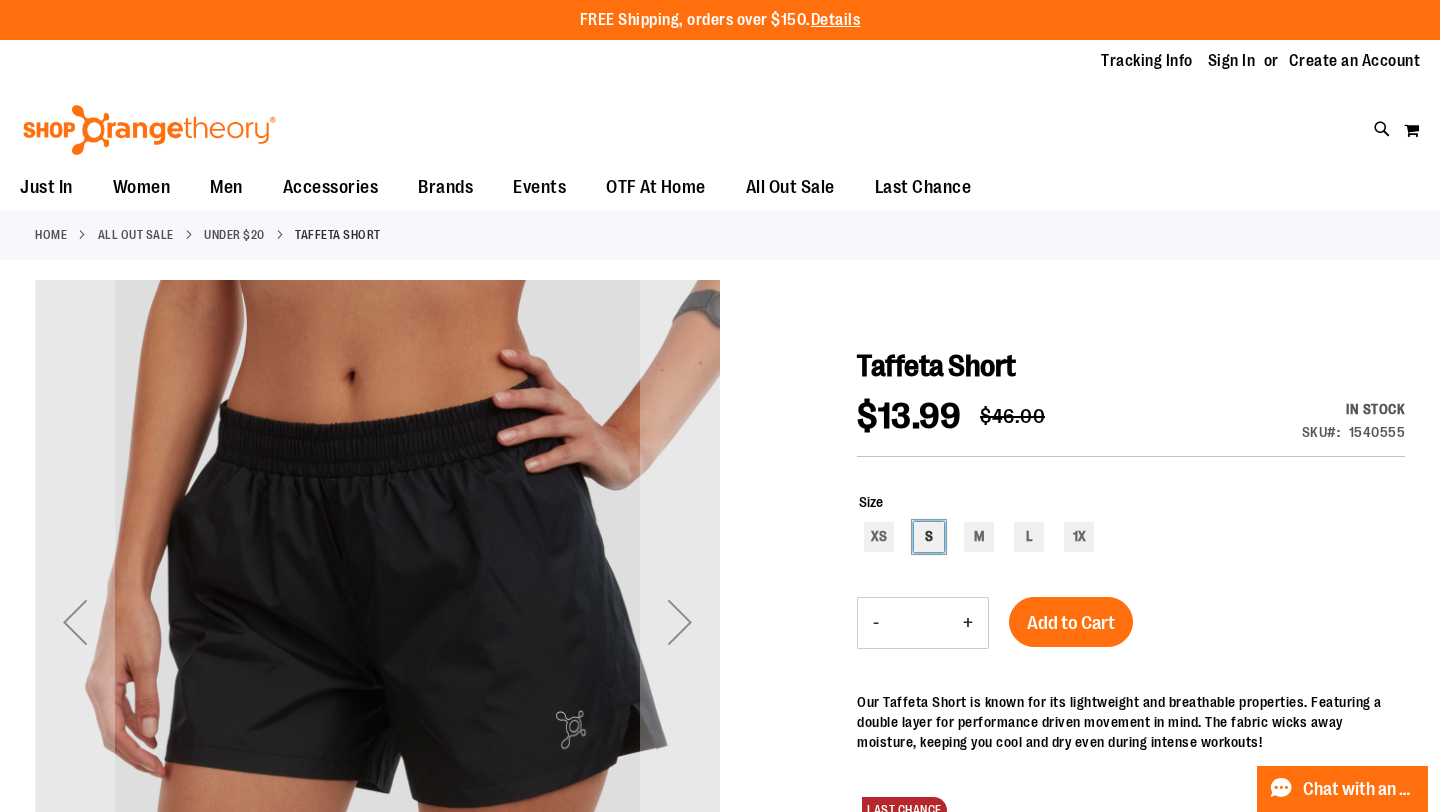 click on "S" at bounding box center [929, 537] 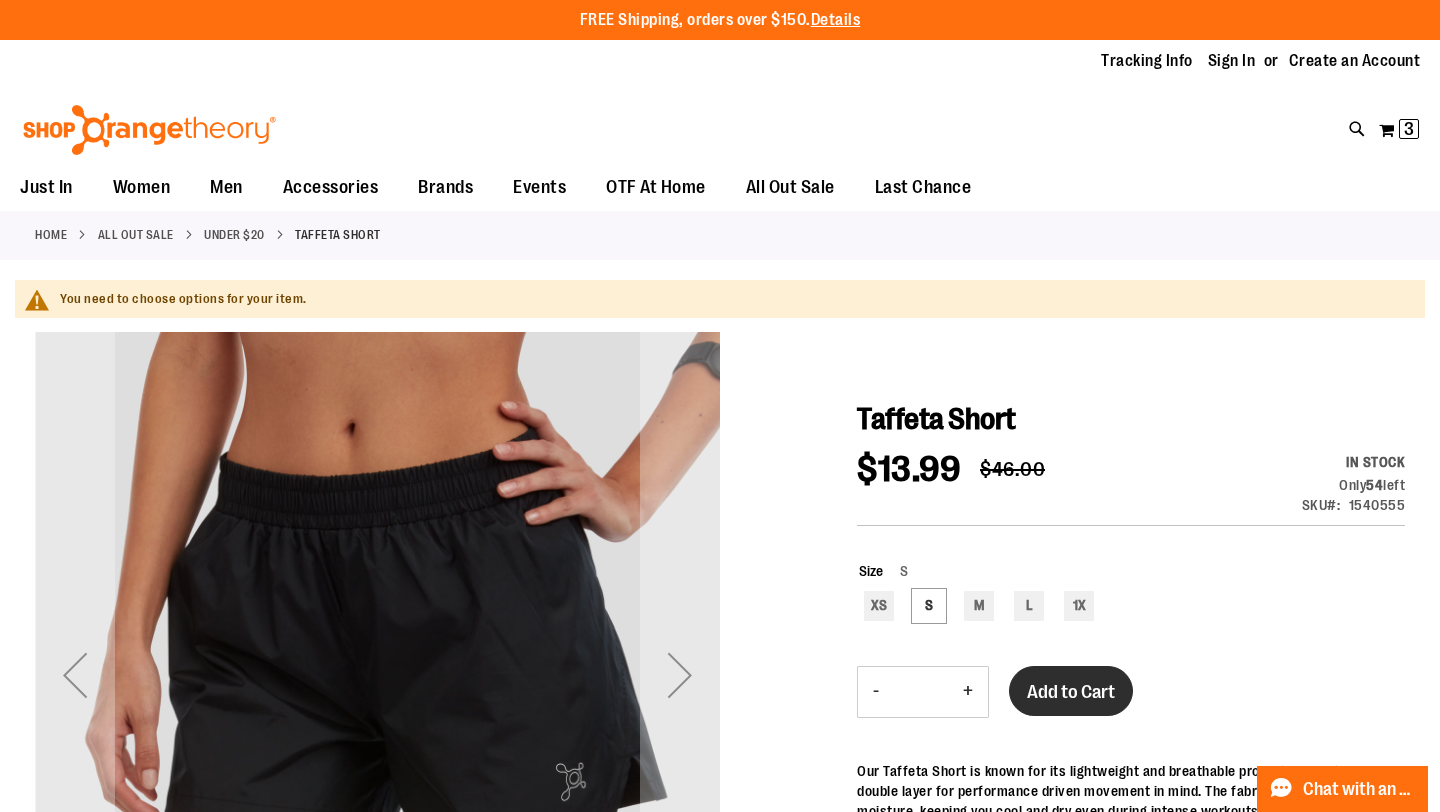 click on "Taffeta Short
$13.99
Regular Price
$46.00
In stock
Only  54  left
SKU
1540555
Size S XS S M L 1X ***
-
Qty
*
+
Add to Cart" at bounding box center [1131, 821] 